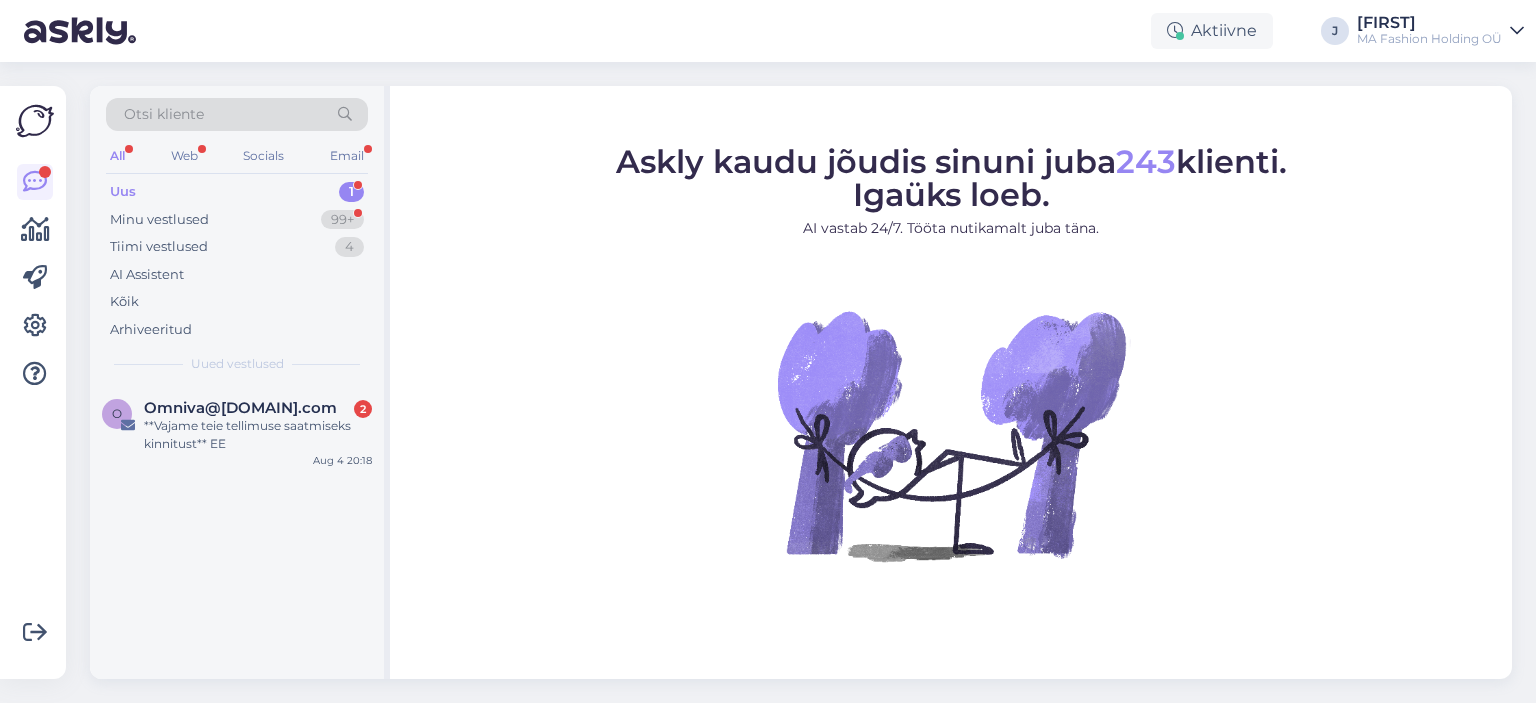 scroll, scrollTop: 0, scrollLeft: 0, axis: both 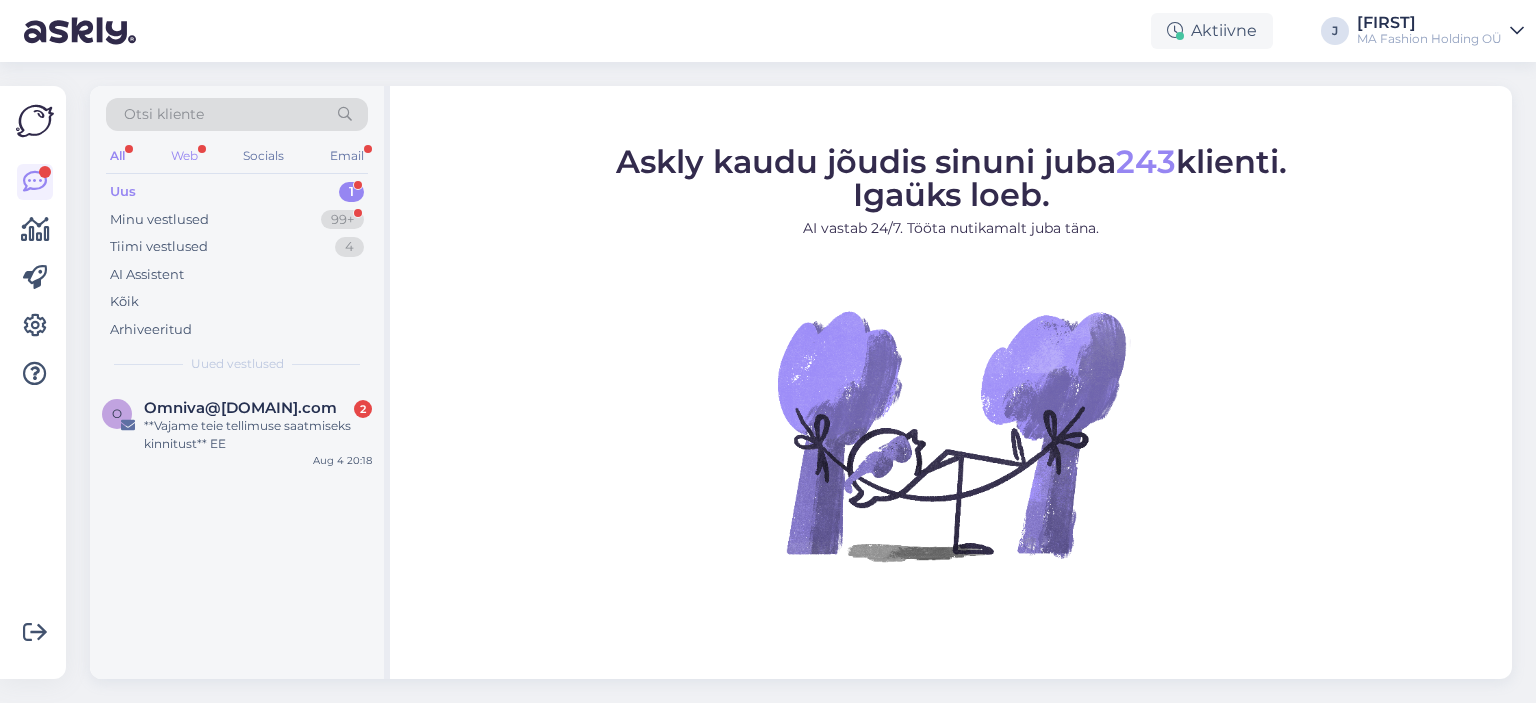 click on "Web" at bounding box center [184, 156] 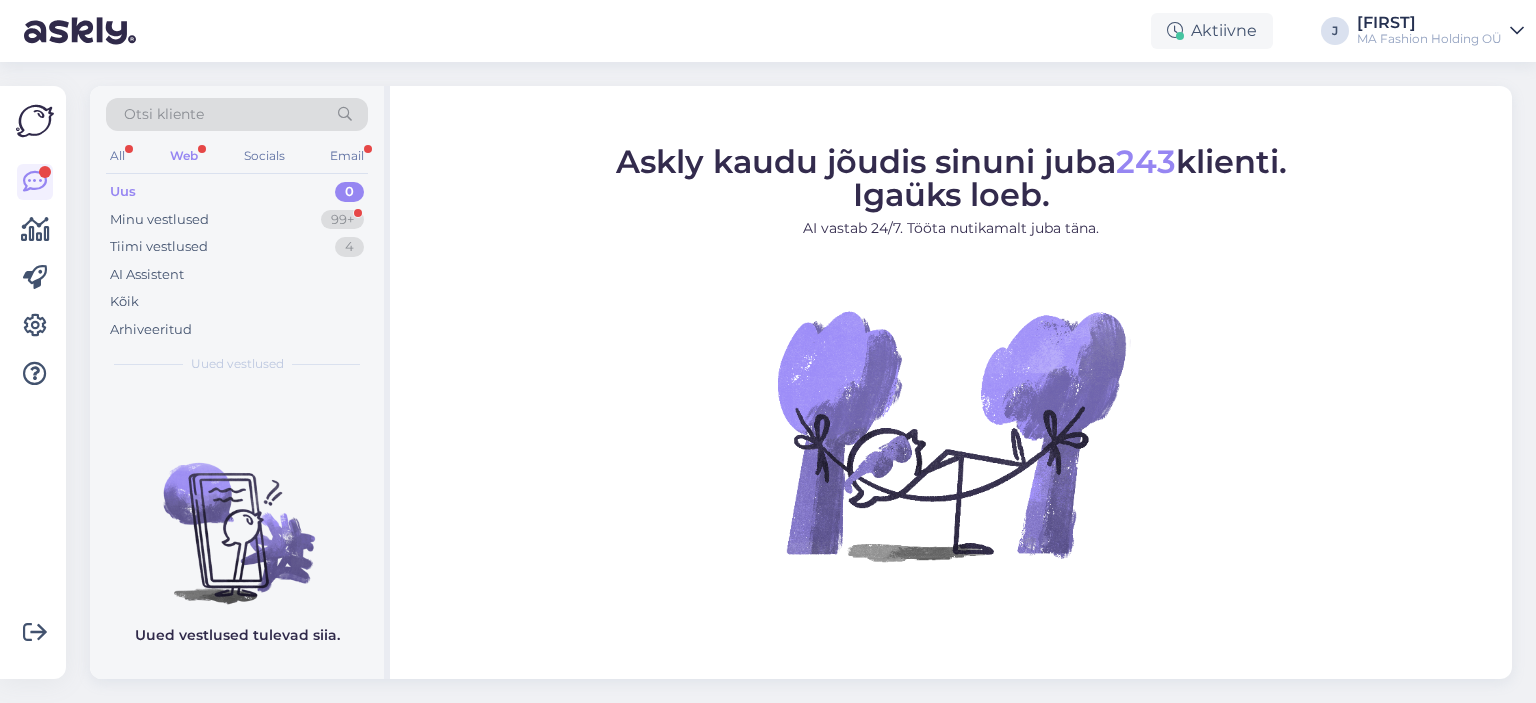 click on "Uus 0" at bounding box center (237, 192) 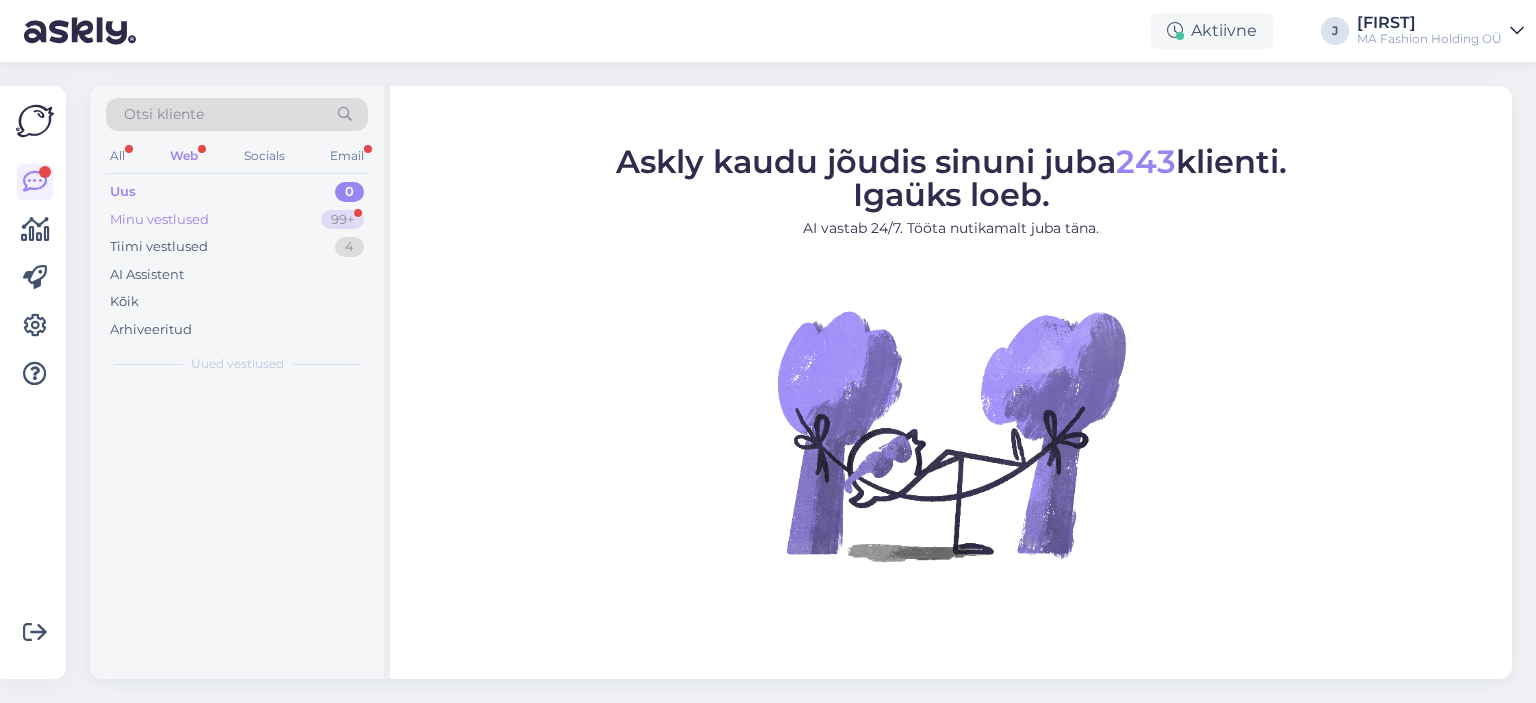 click on "Minu vestlused 99+" at bounding box center [237, 220] 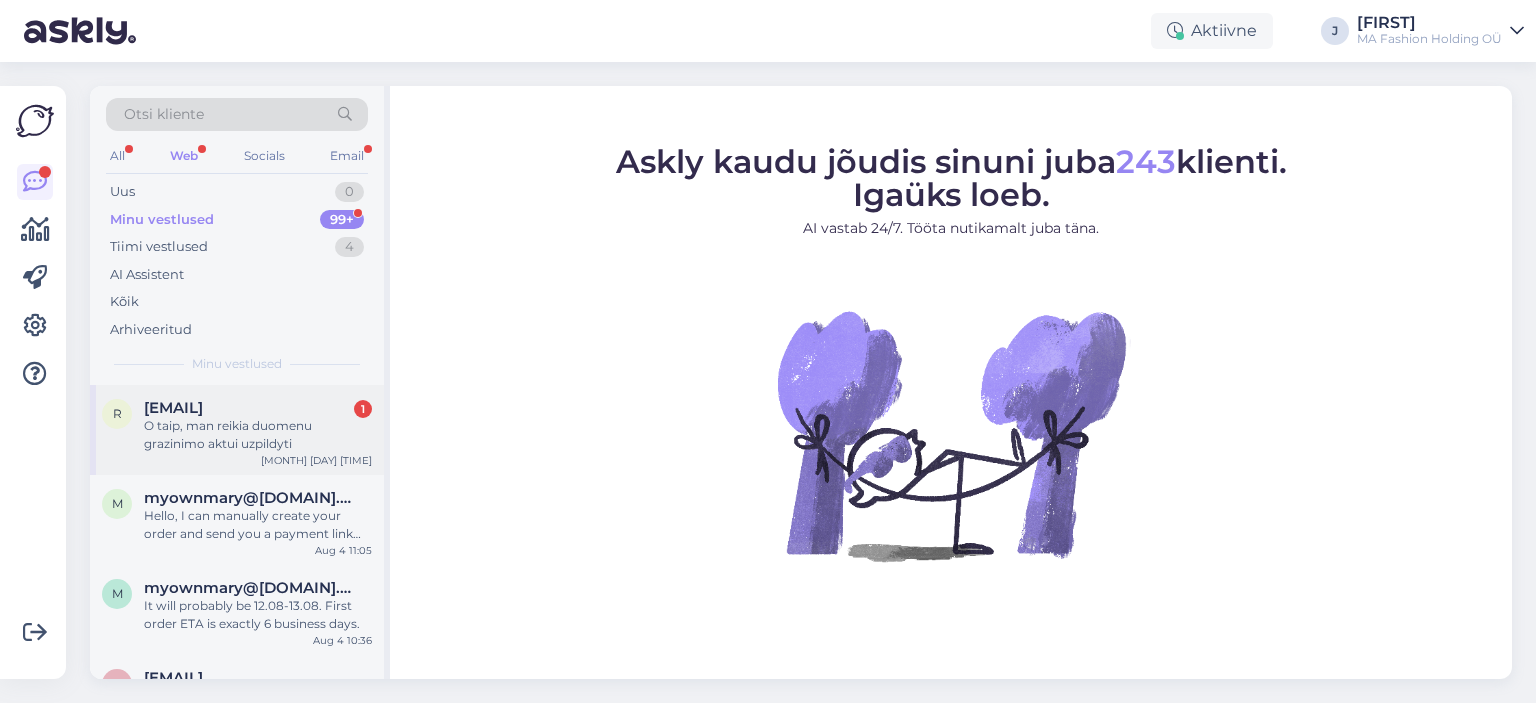 click on "[EMAIL]" at bounding box center (258, 408) 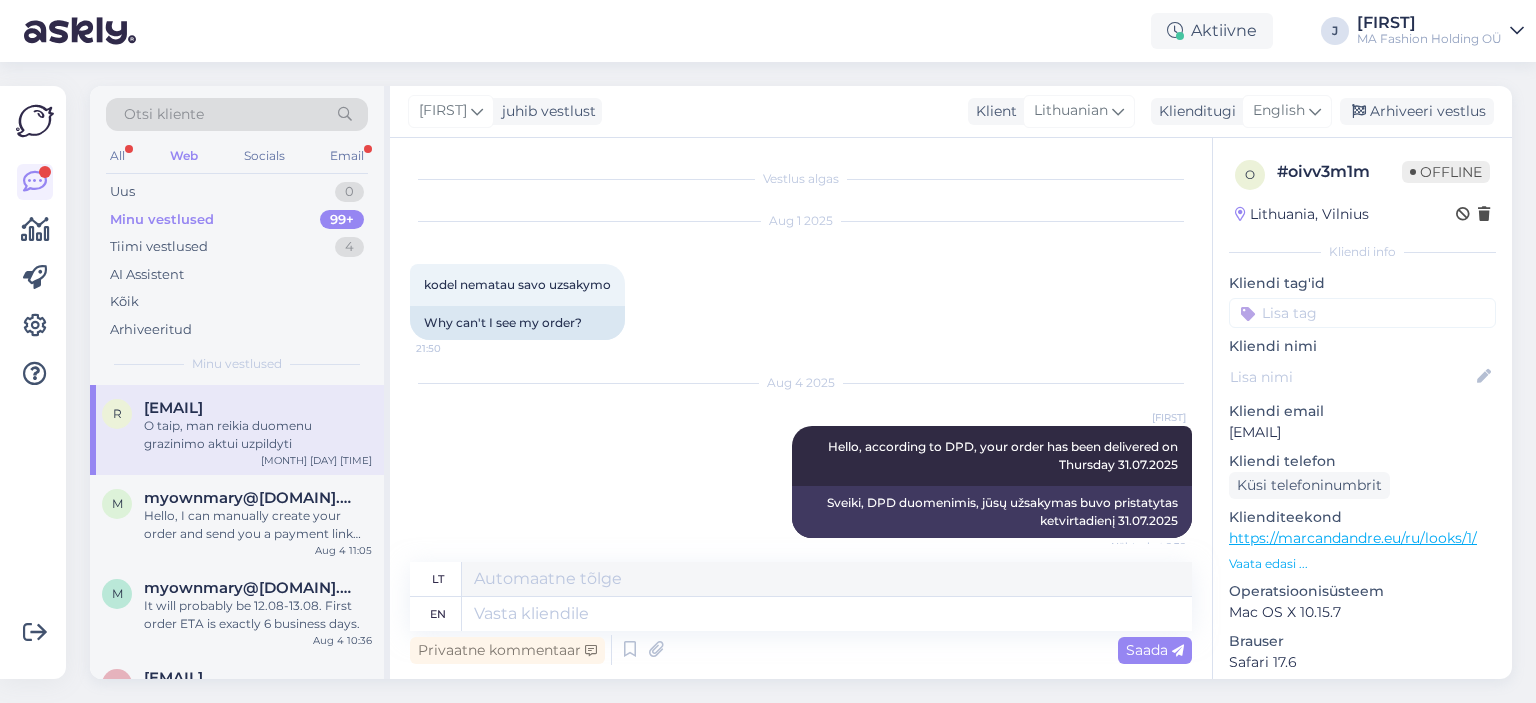 scroll, scrollTop: 573, scrollLeft: 0, axis: vertical 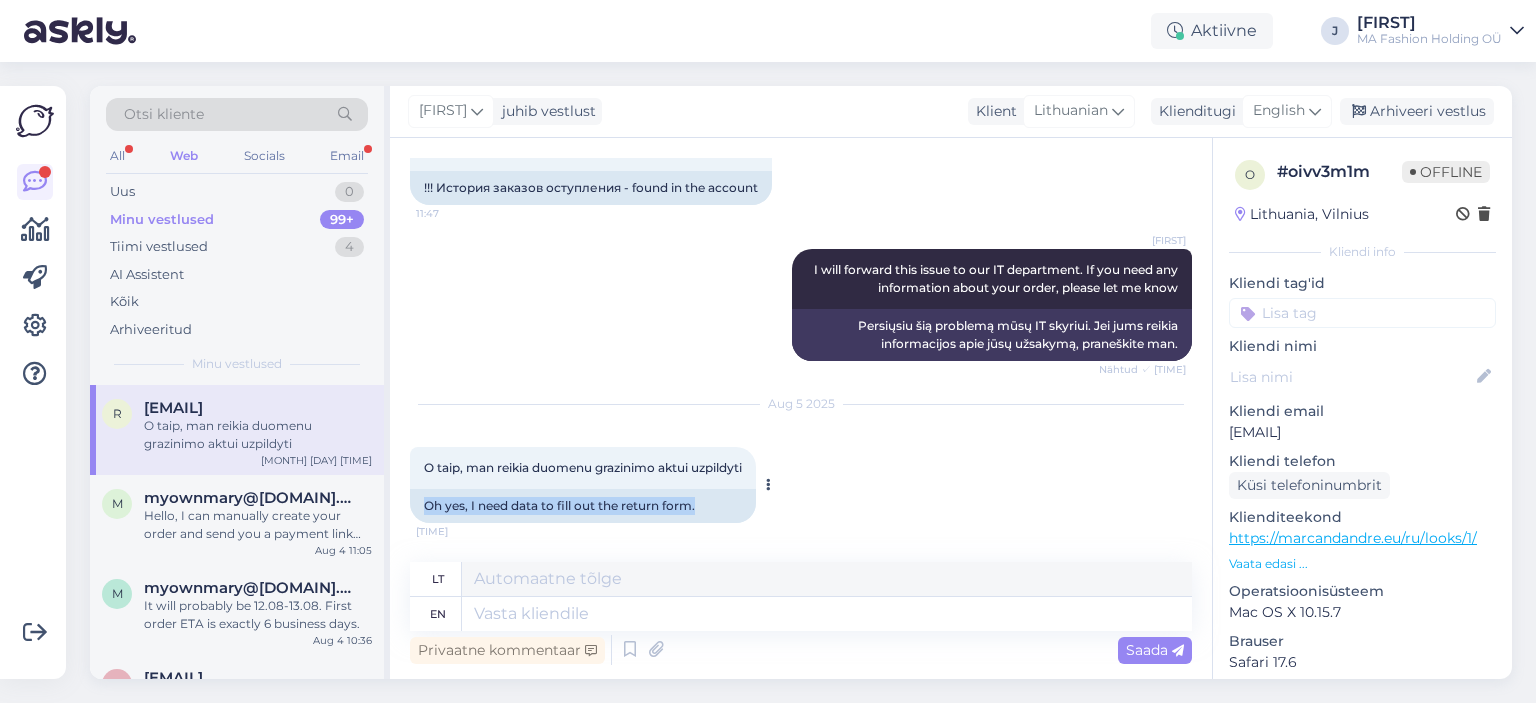drag, startPoint x: 733, startPoint y: 501, endPoint x: 423, endPoint y: 515, distance: 310.31598 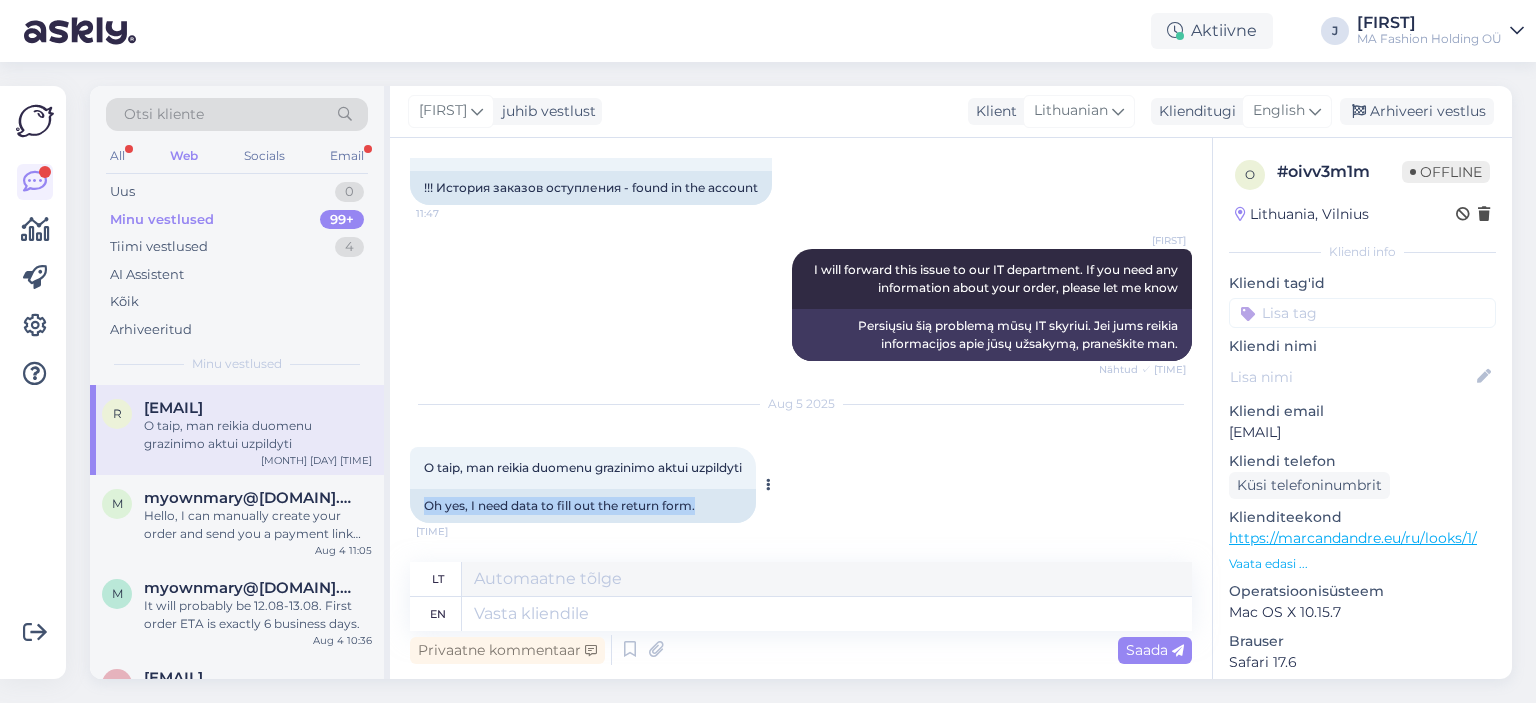 click on "Oh yes, I need data to fill out the return form." at bounding box center (583, 506) 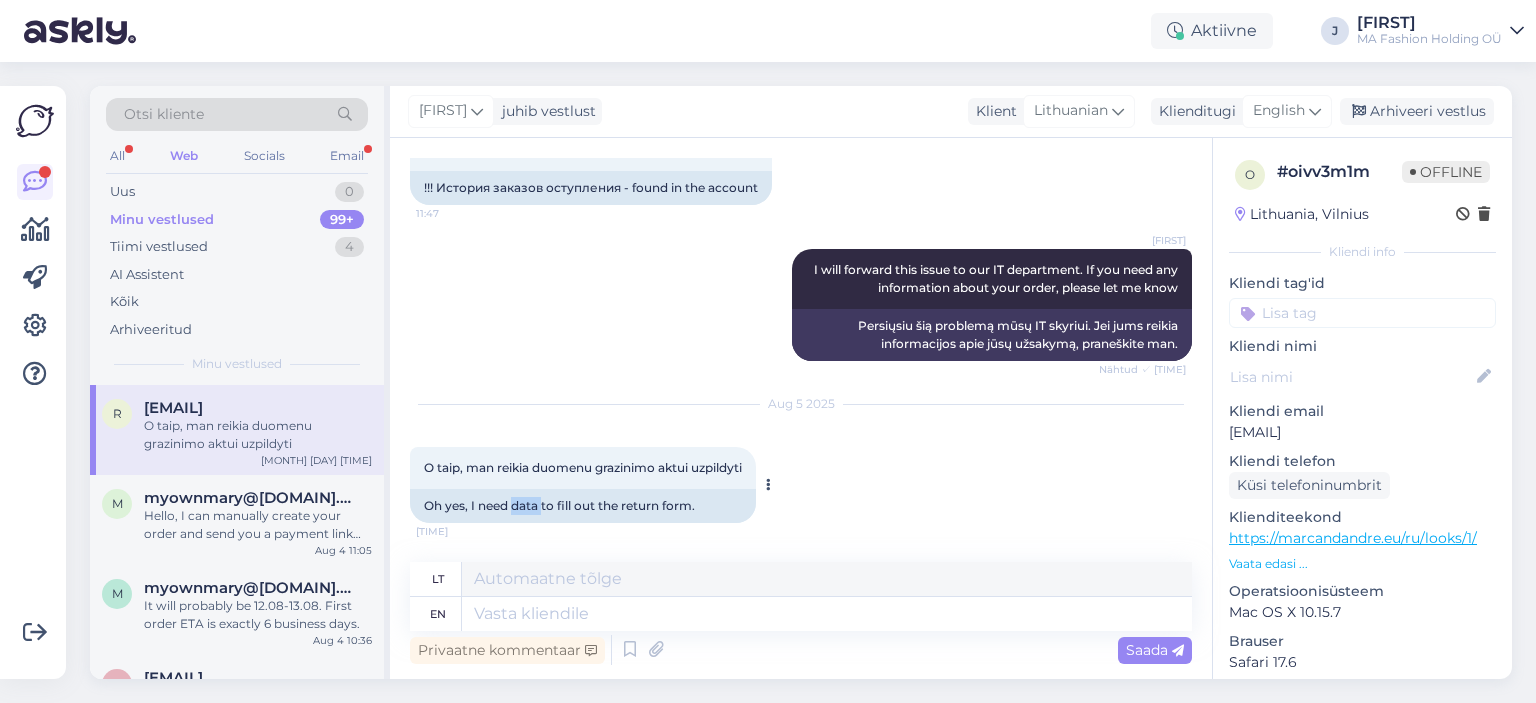 click on "Oh yes, I need data to fill out the return form." at bounding box center [583, 506] 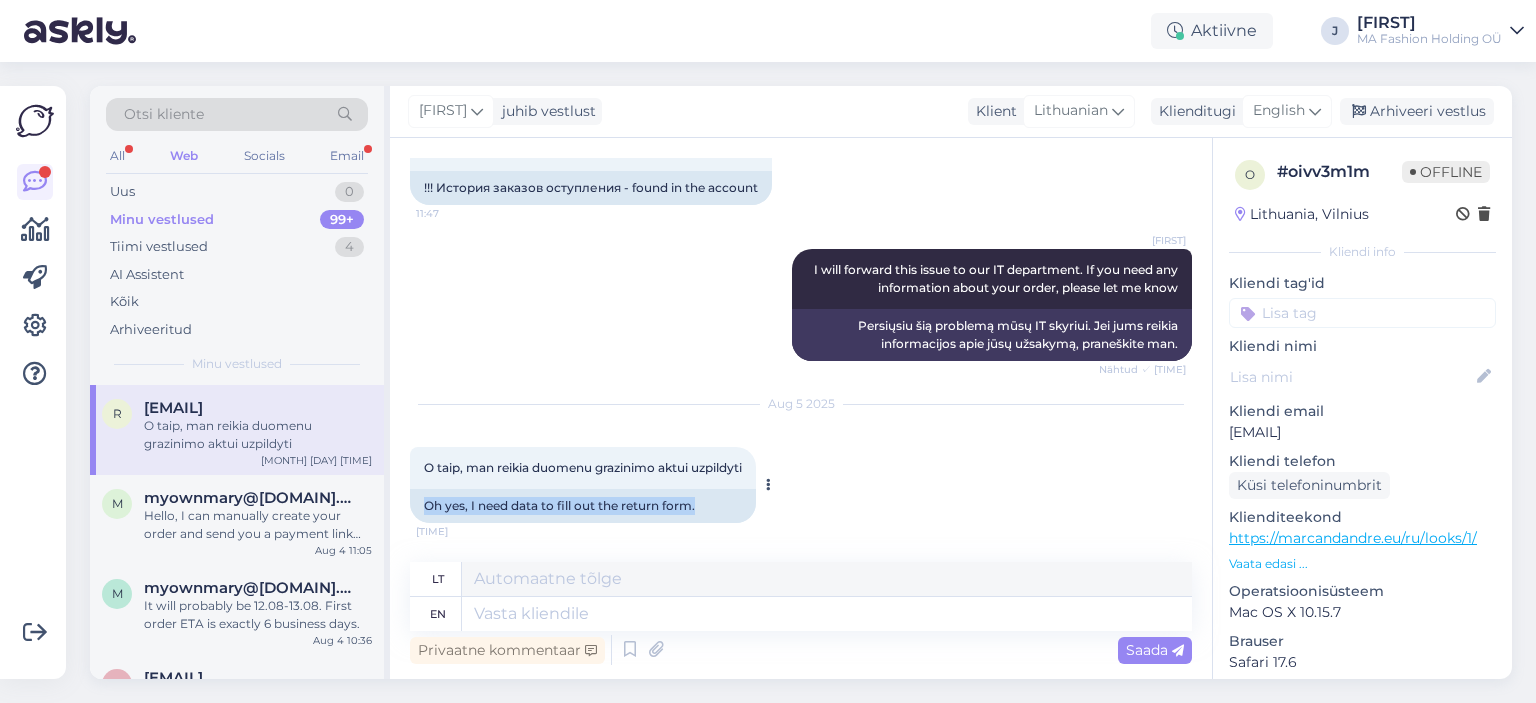 click on "Oh yes, I need data to fill out the return form." at bounding box center (583, 506) 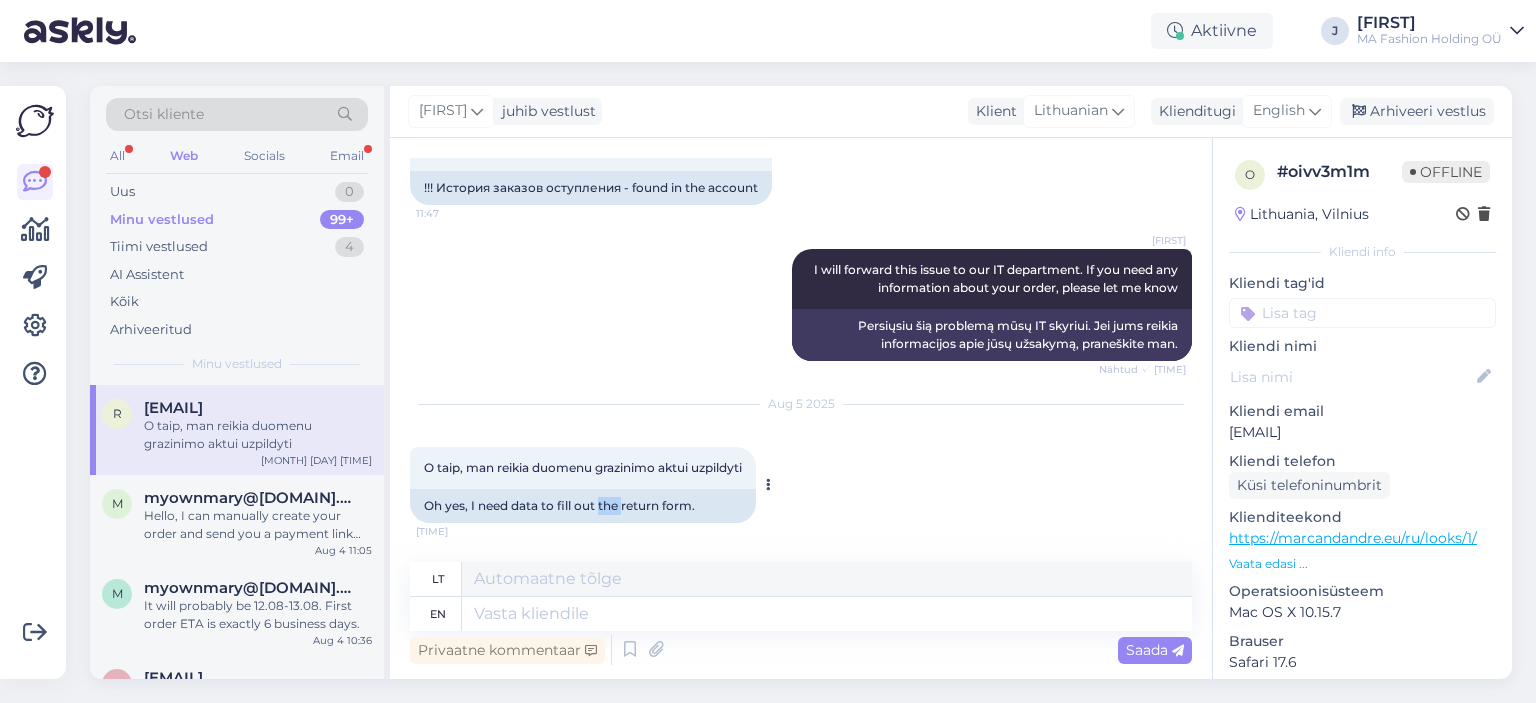 click on "Oh yes, I need data to fill out the return form." at bounding box center [583, 506] 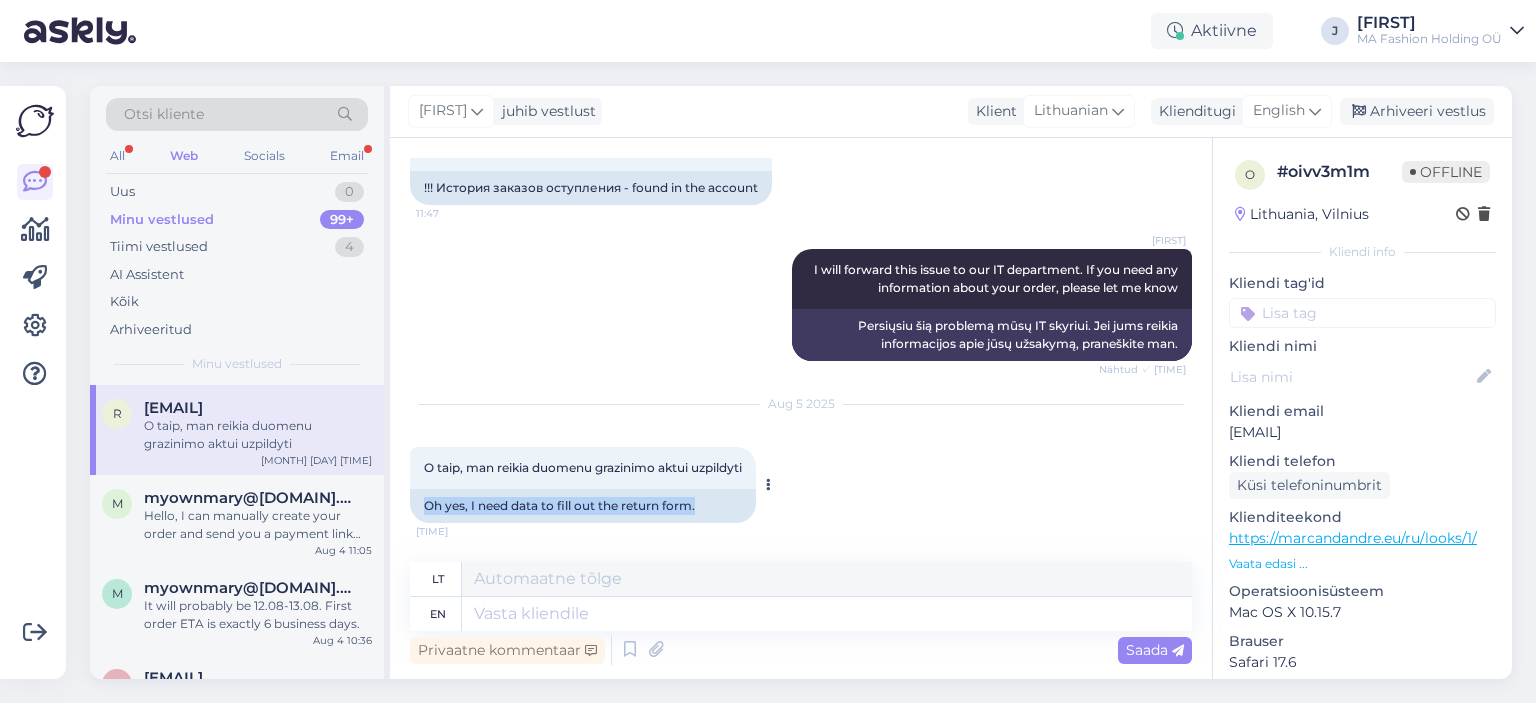 click on "Oh yes, I need data to fill out the return form." at bounding box center [583, 506] 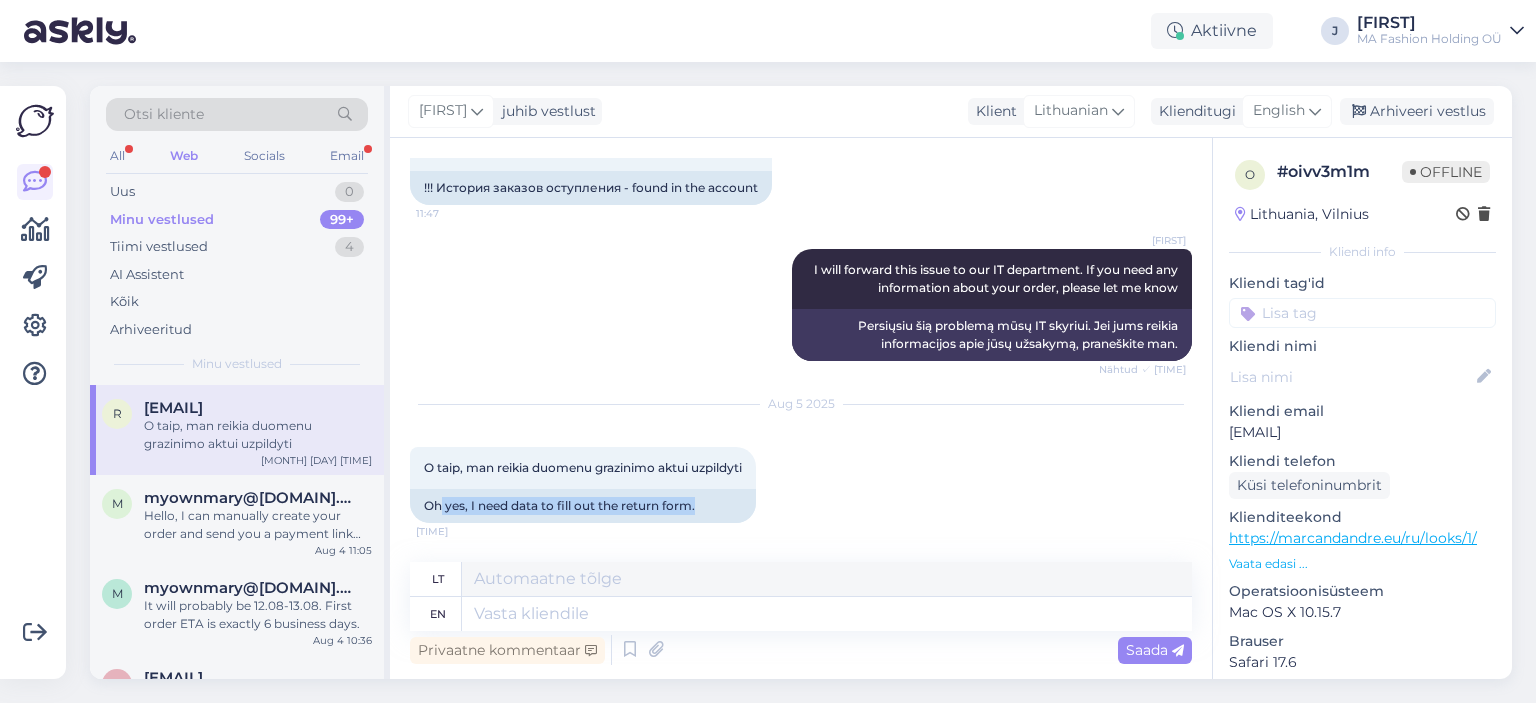 drag, startPoint x: 704, startPoint y: 495, endPoint x: 420, endPoint y: 521, distance: 285.18765 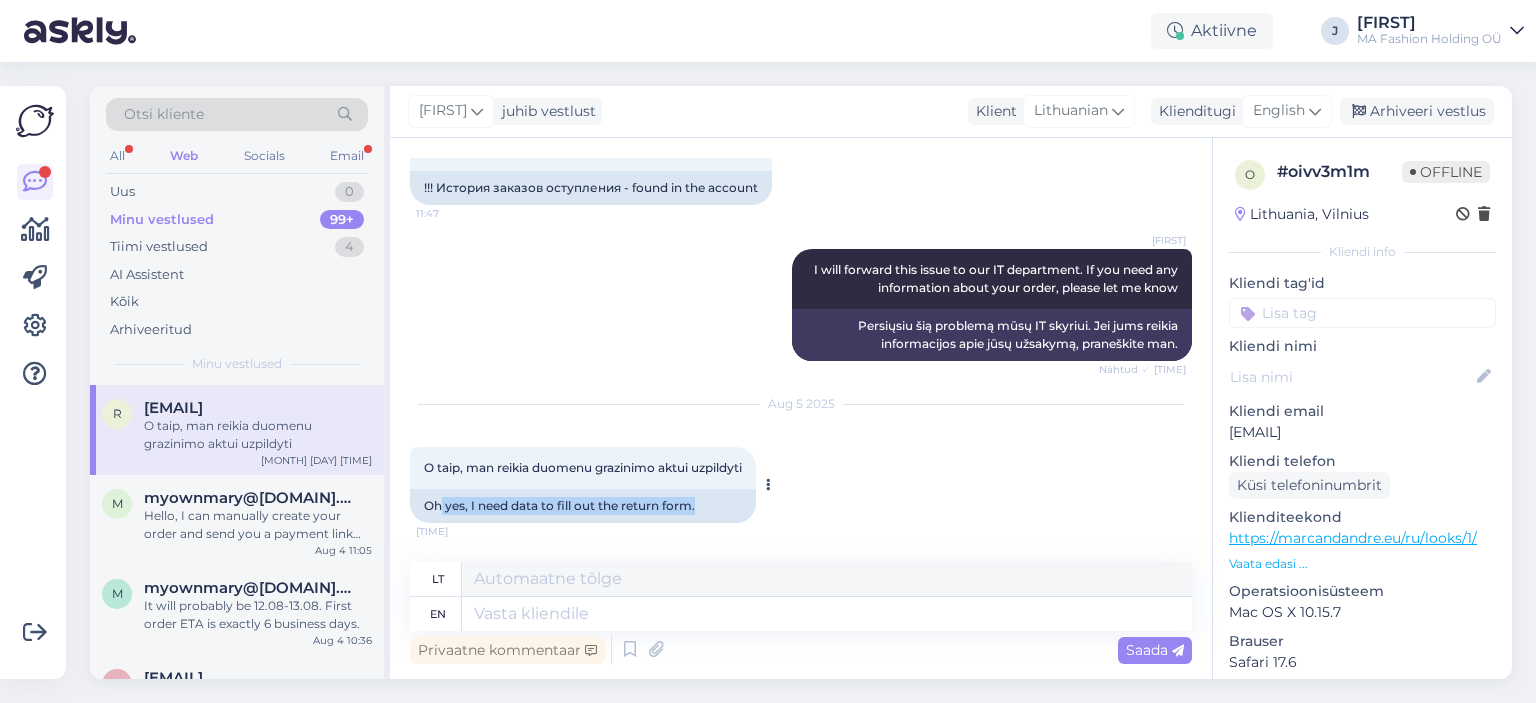 click on "Oh yes, I need data to fill out the return form." at bounding box center [583, 506] 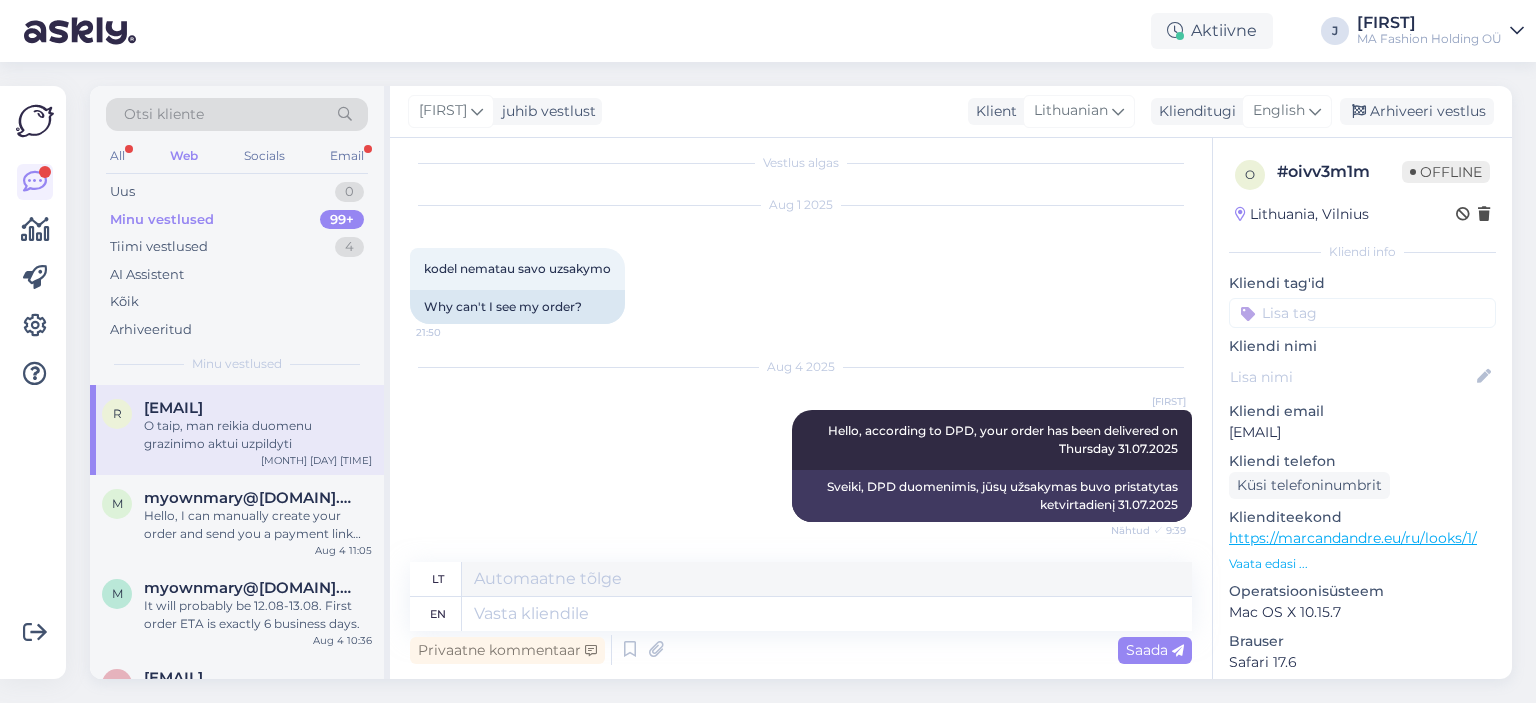 scroll, scrollTop: 0, scrollLeft: 0, axis: both 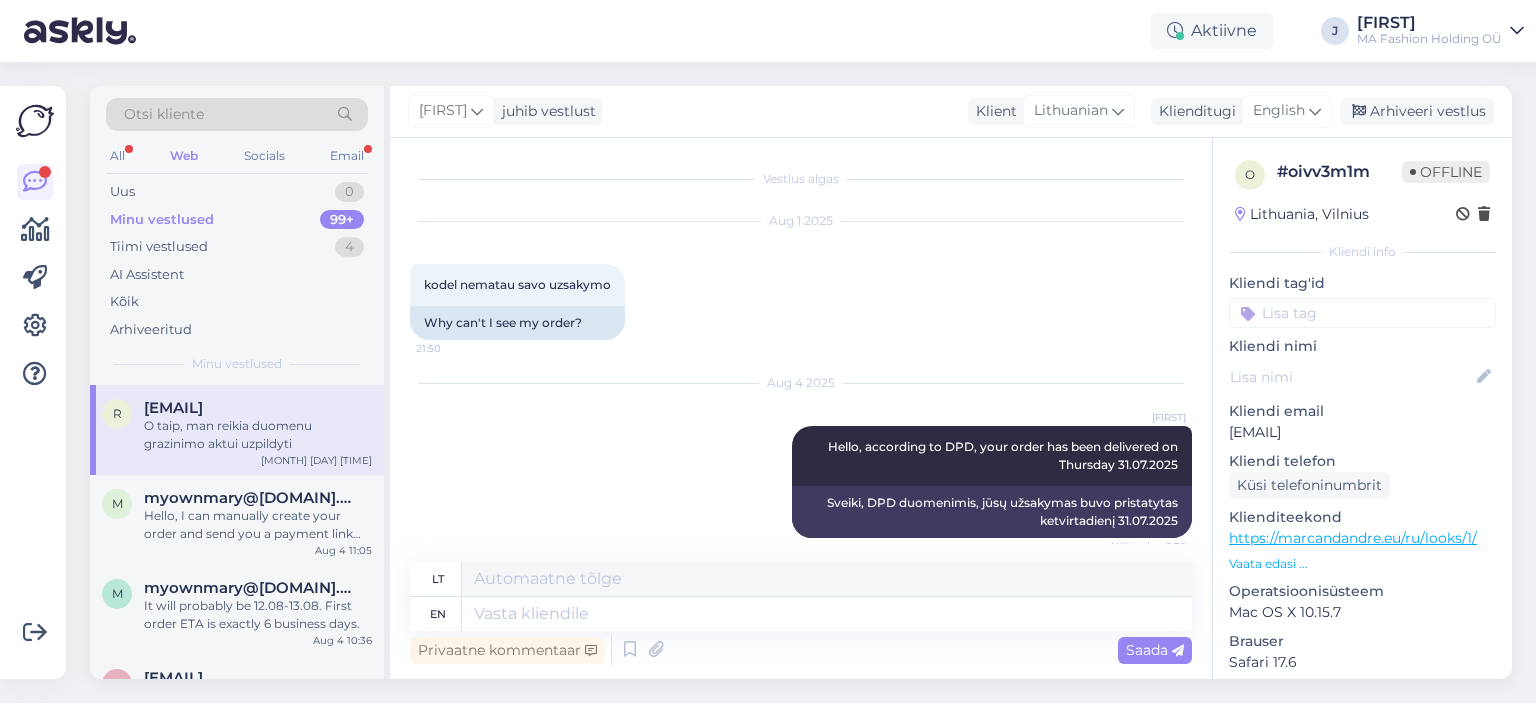 drag, startPoint x: 1362, startPoint y: 415, endPoint x: 1308, endPoint y: 436, distance: 57.939625 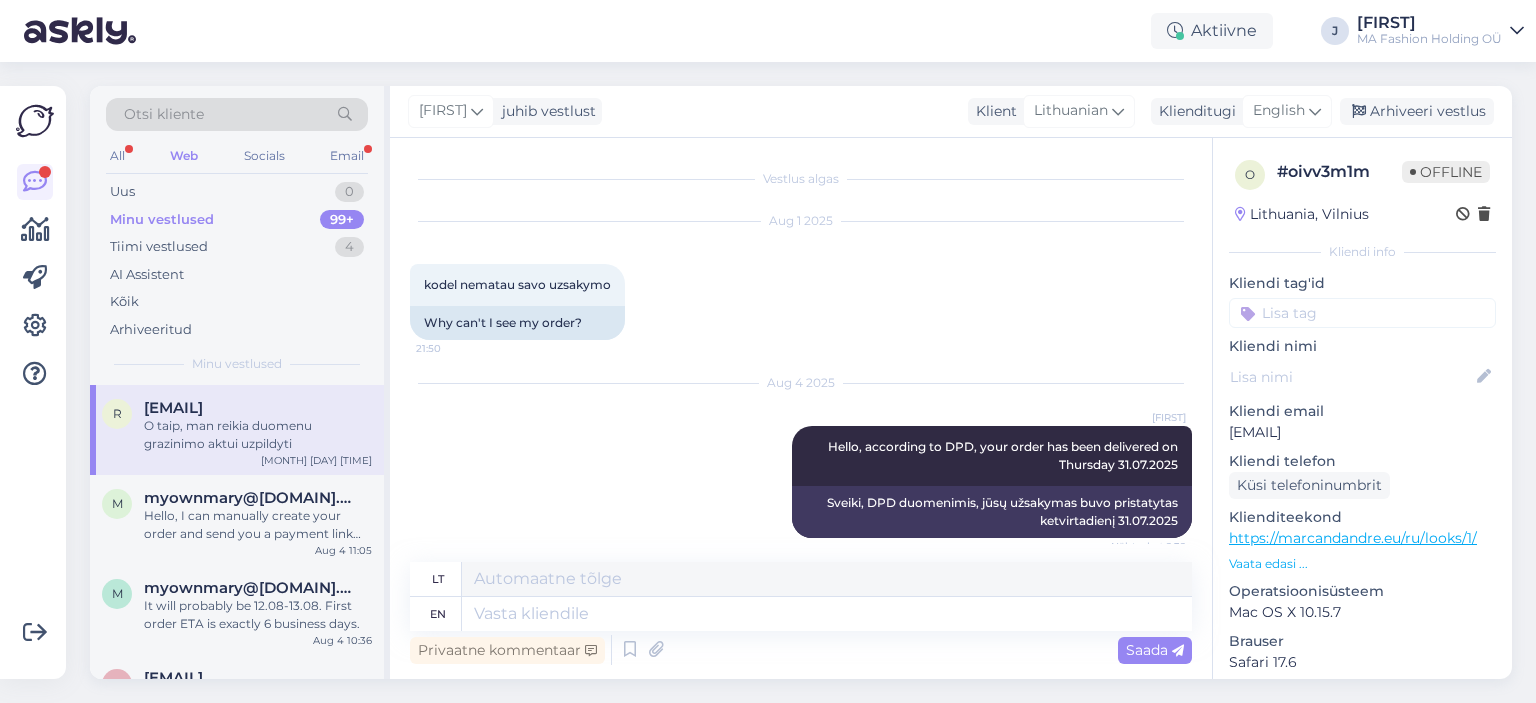 click on "Kliendi email [NAME]@[DOMAIN].lt" at bounding box center [1362, 422] 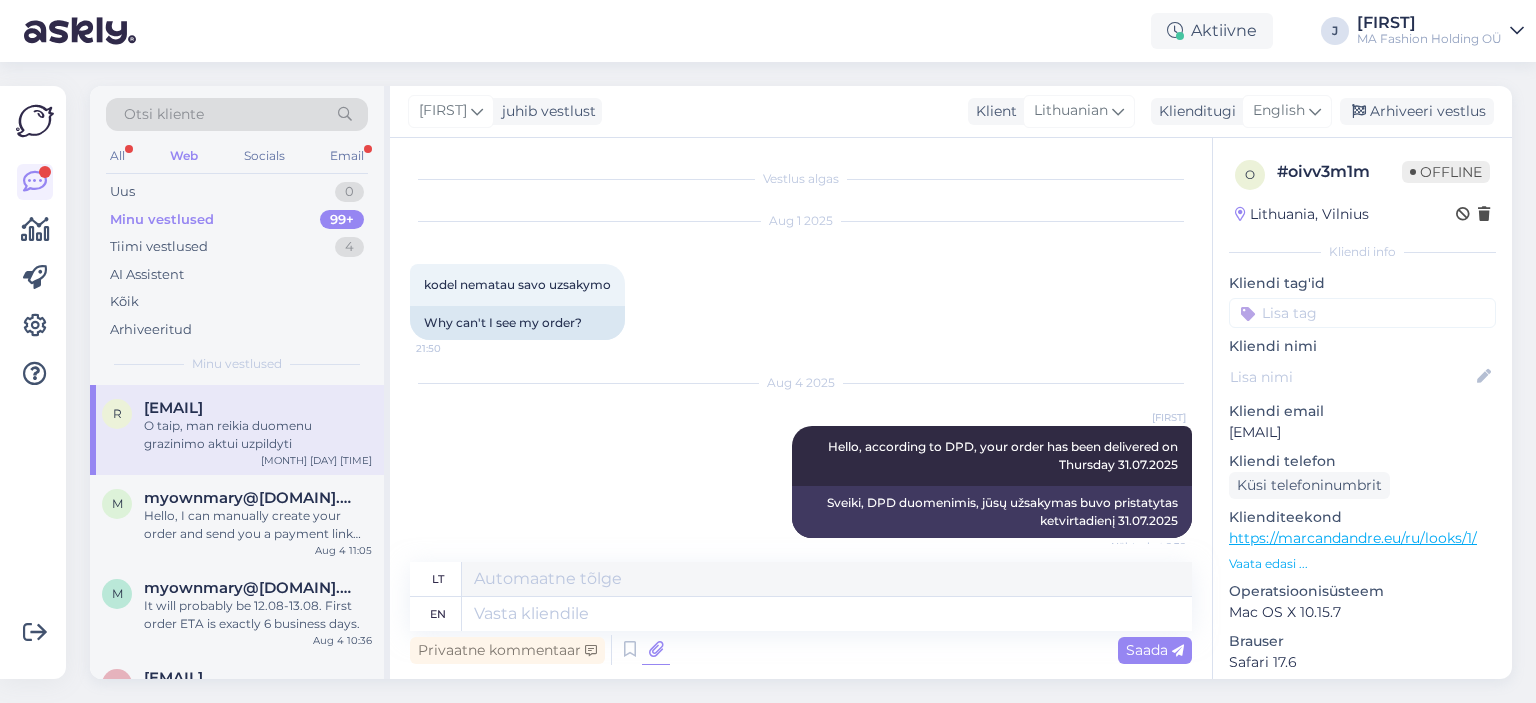 click on "Privaatne kommentaar Saada" at bounding box center (801, 650) 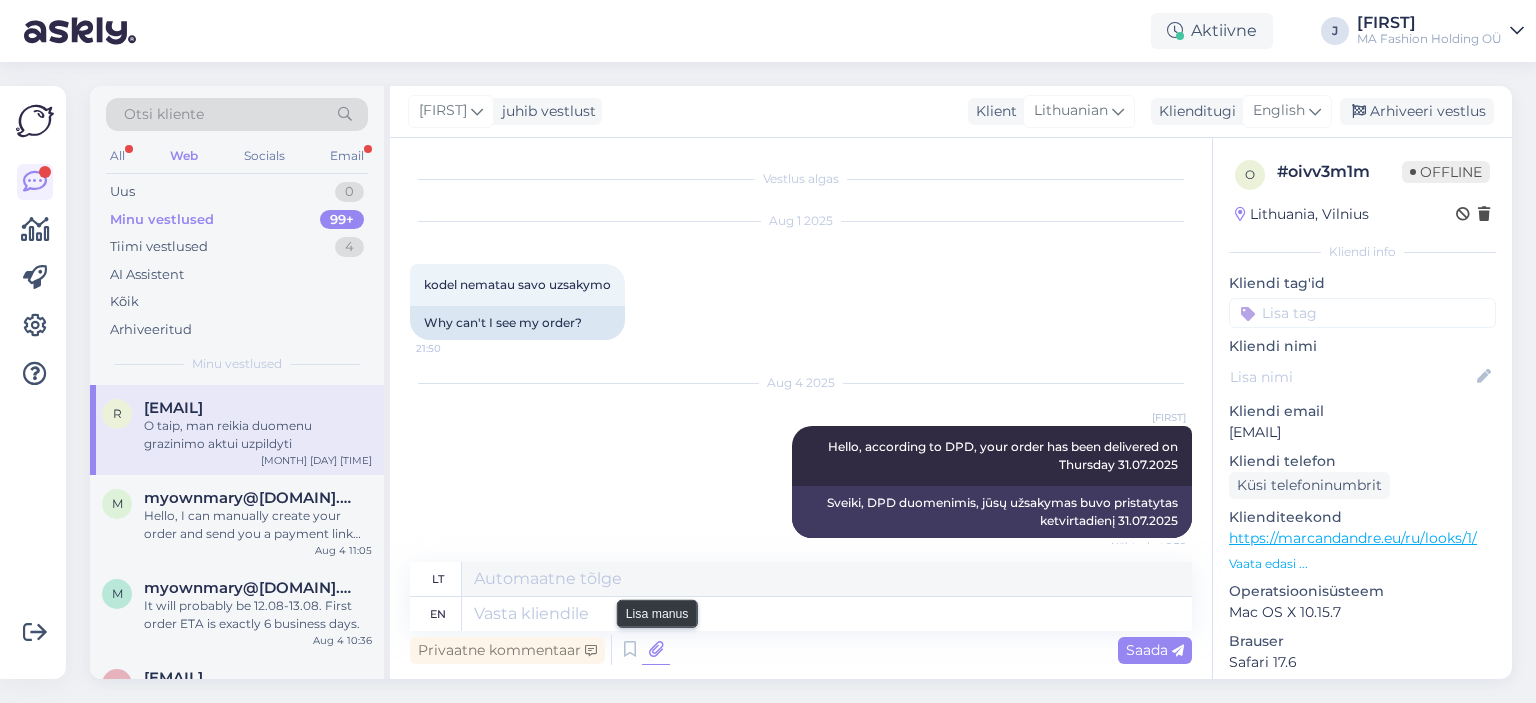 click at bounding box center [656, 650] 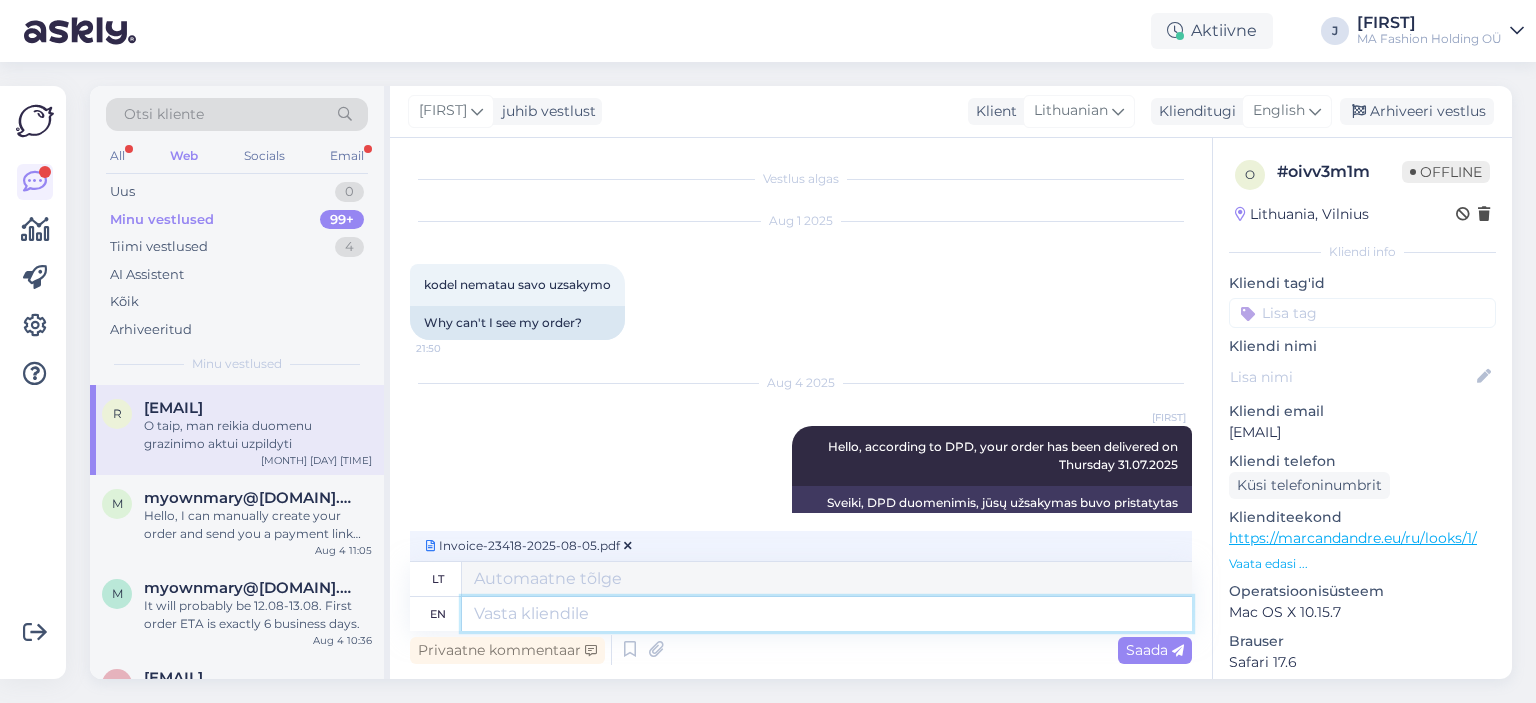 click at bounding box center (827, 614) 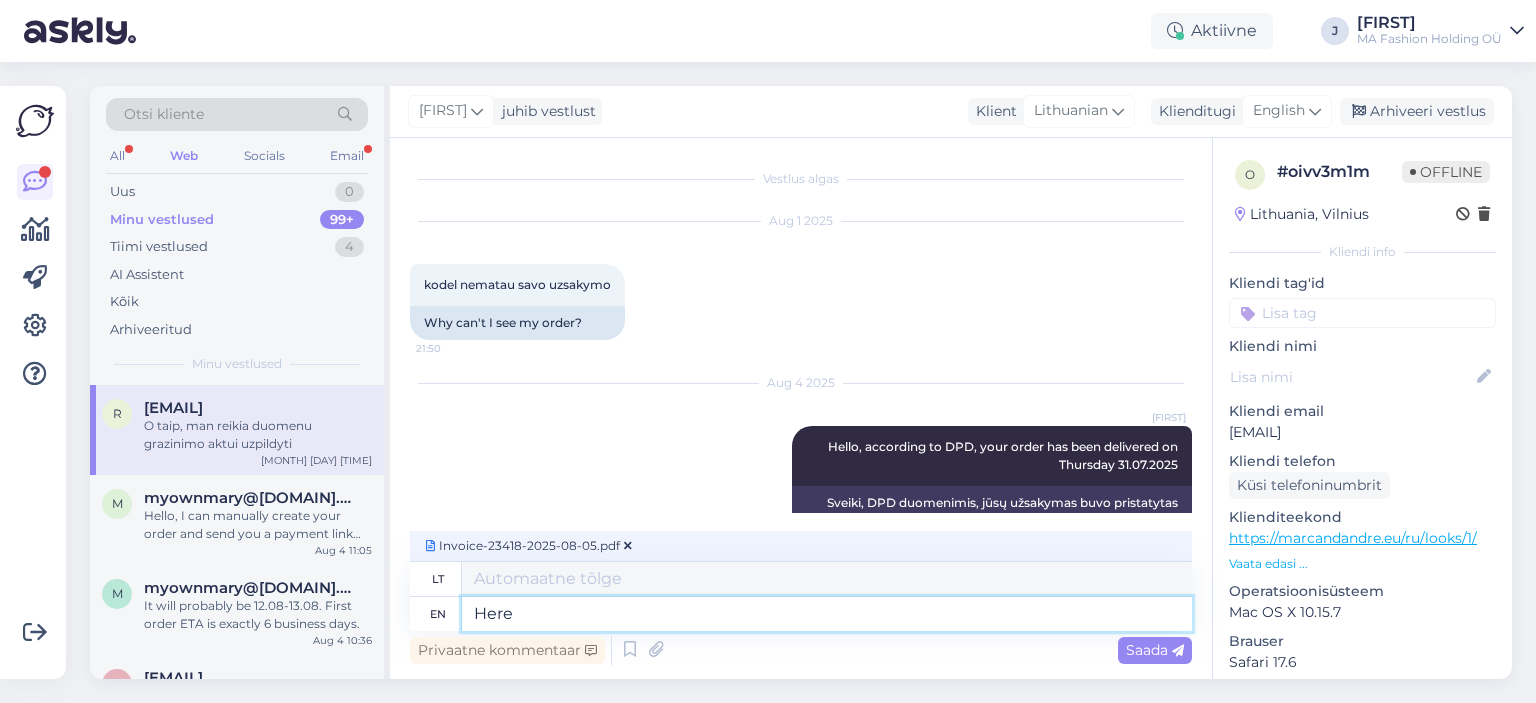 type on "Here i" 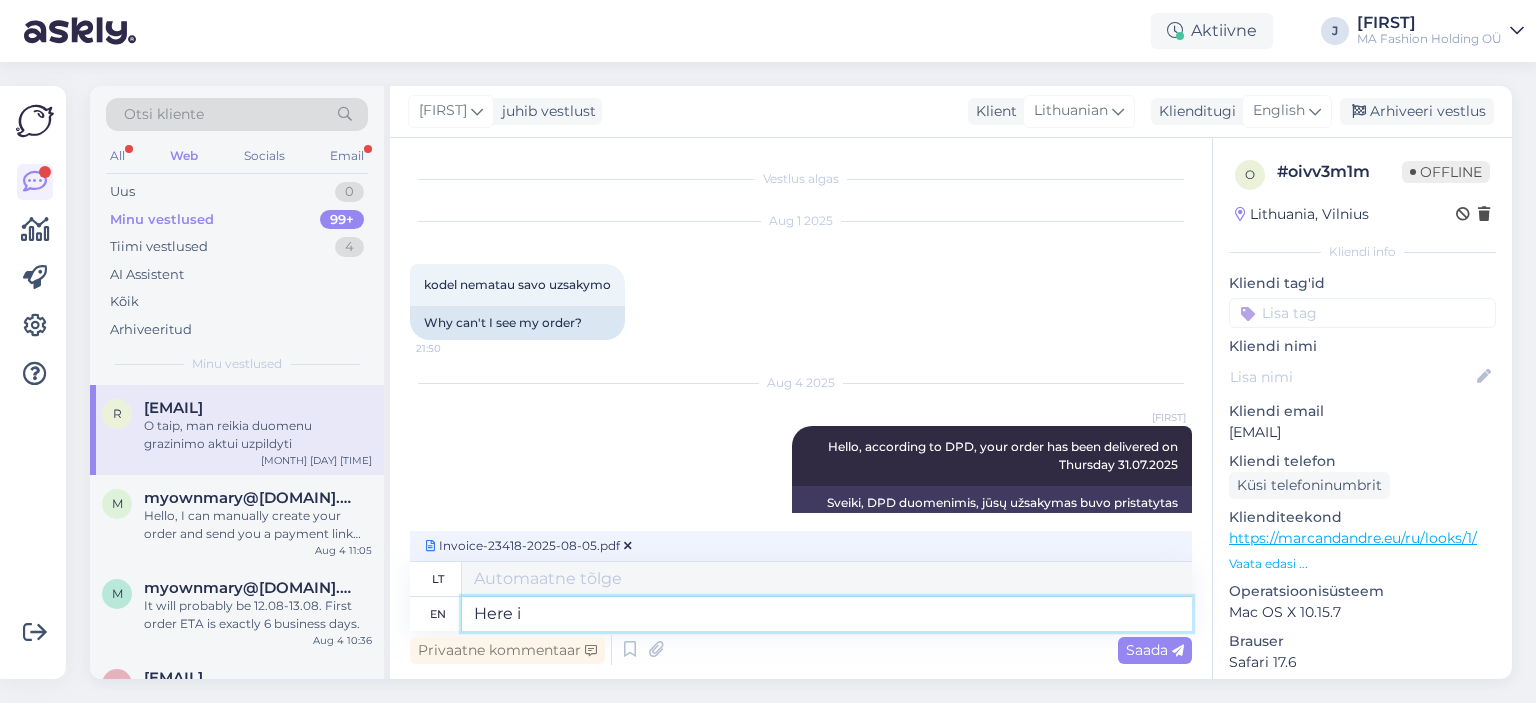 type on "Čia" 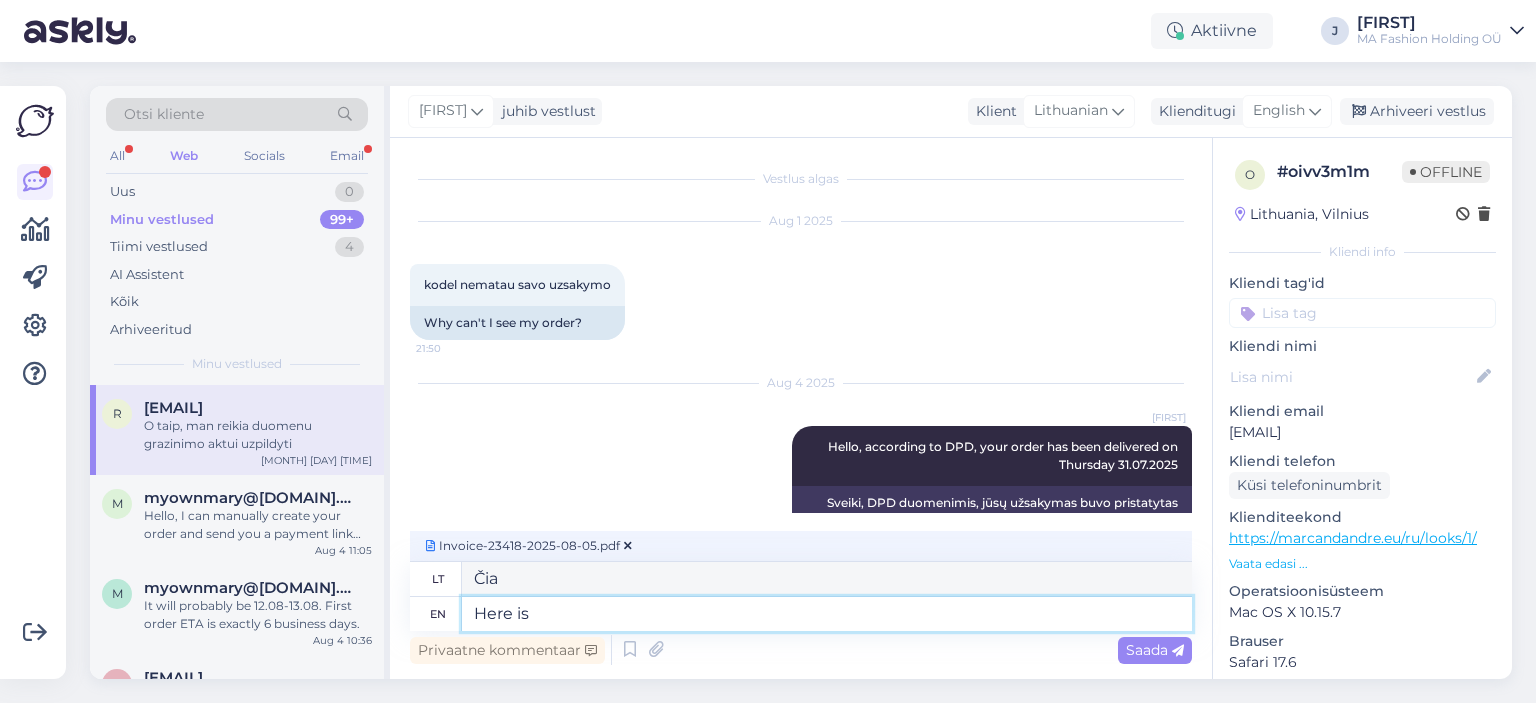 type on "Here is" 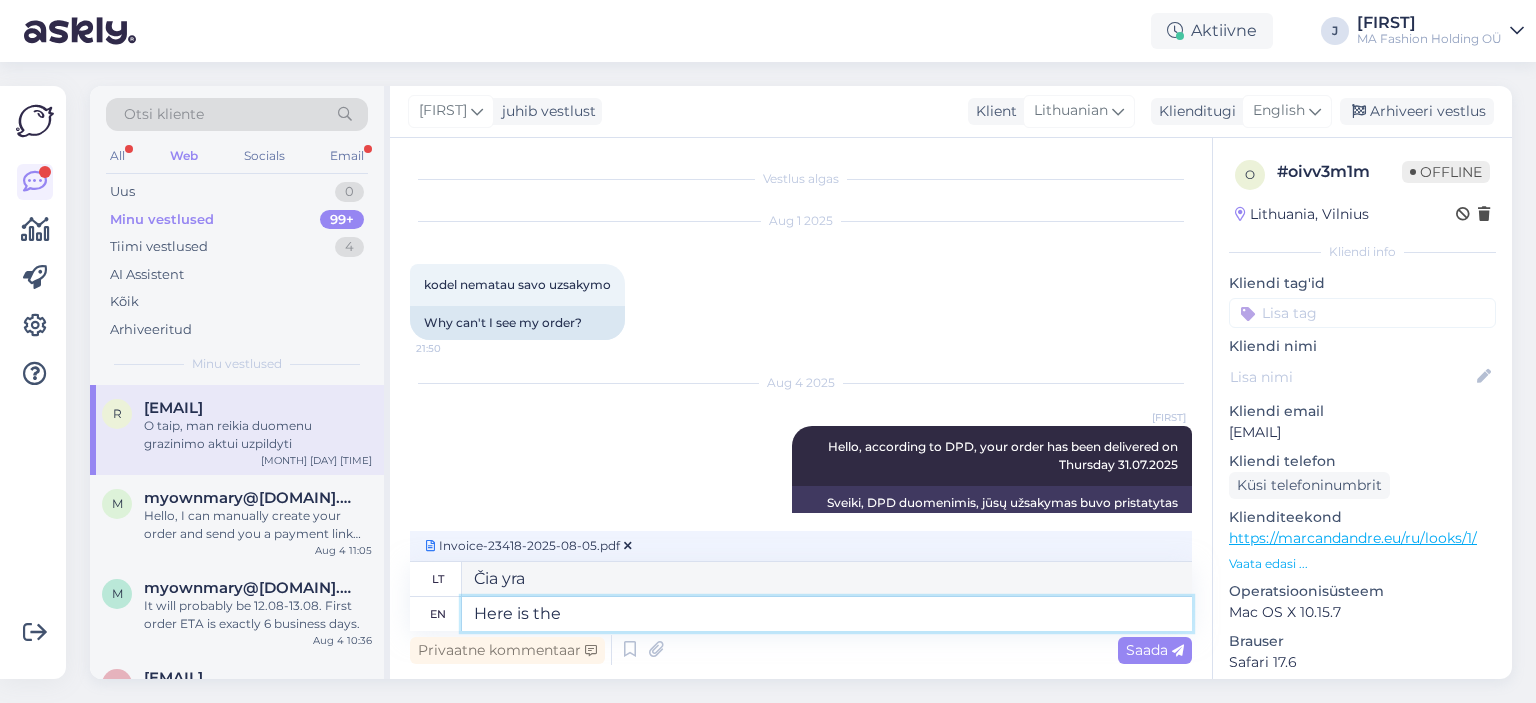 type on "Here is the o" 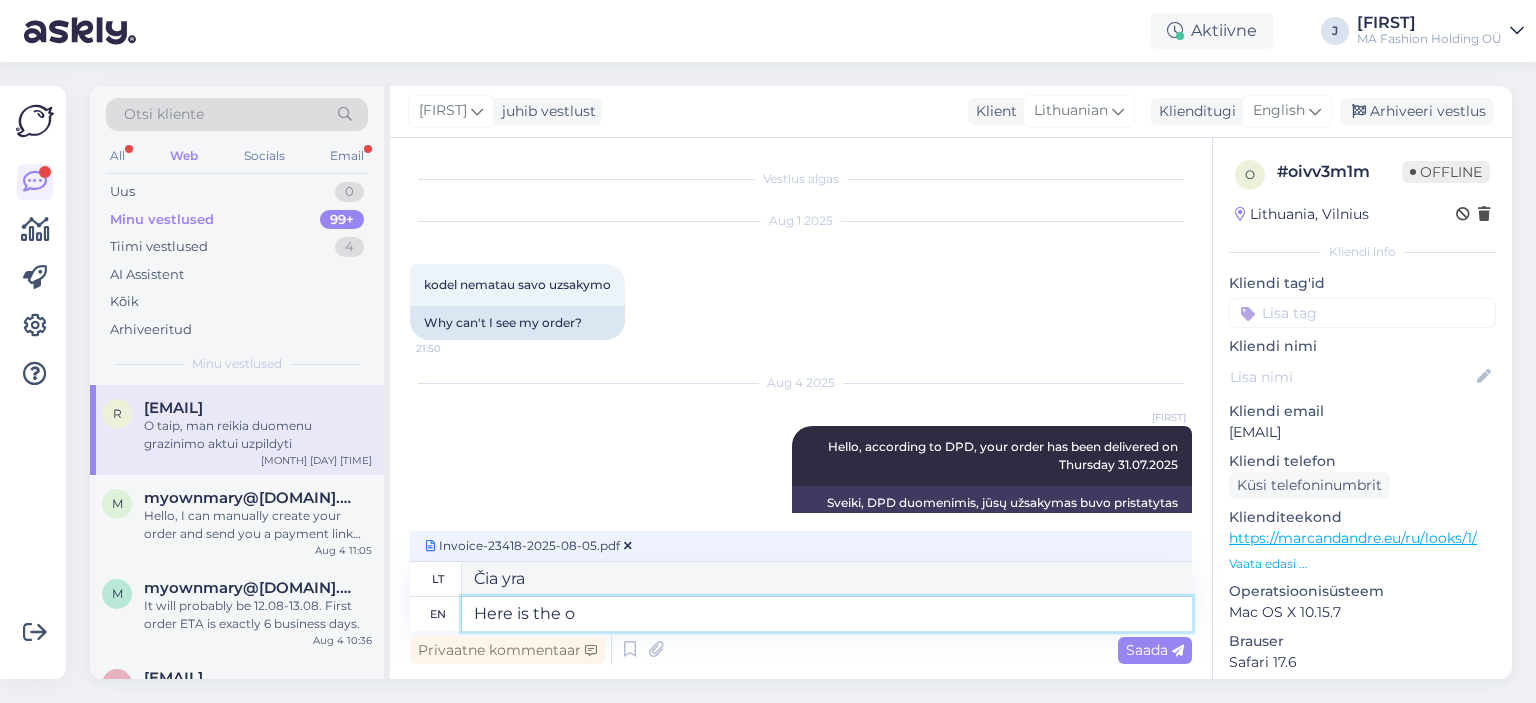 type on "Štai" 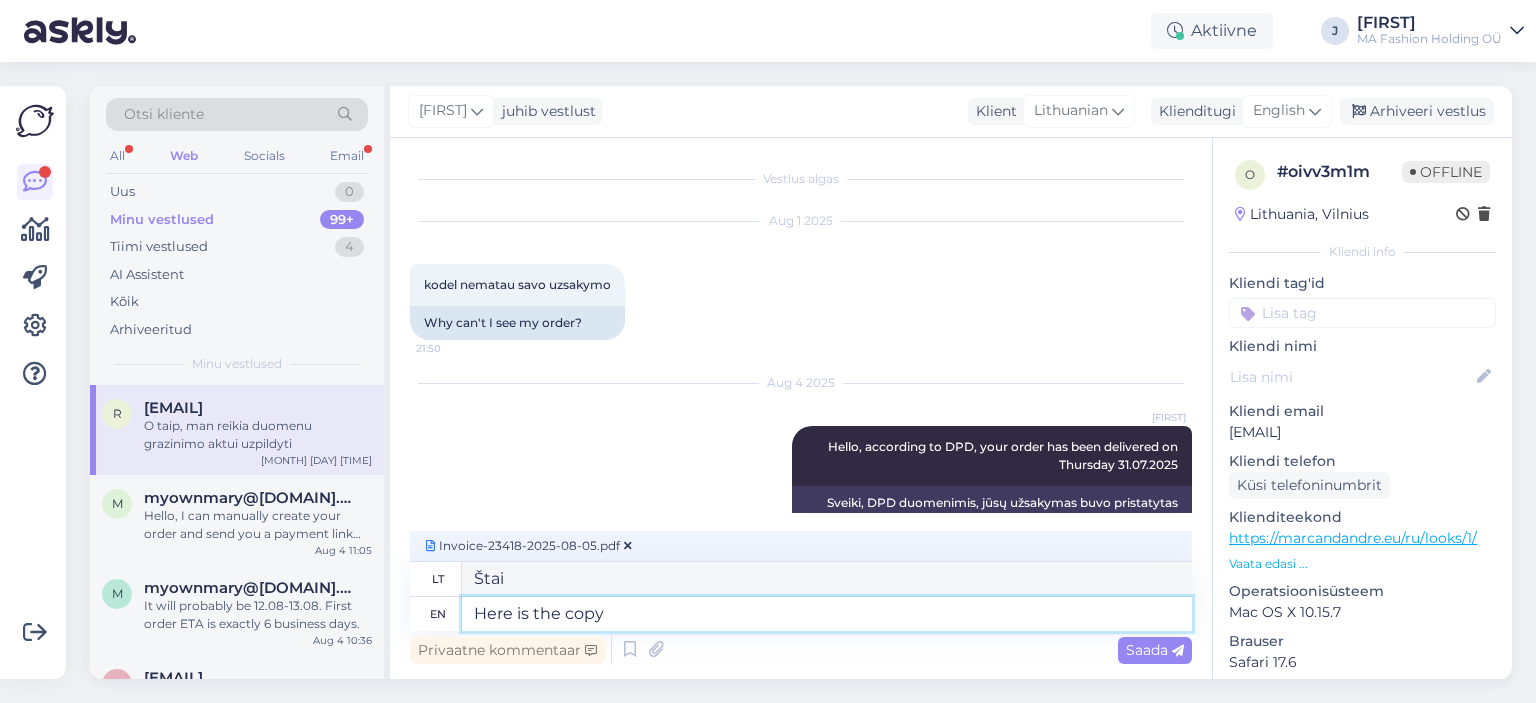 type on "Here is the copy" 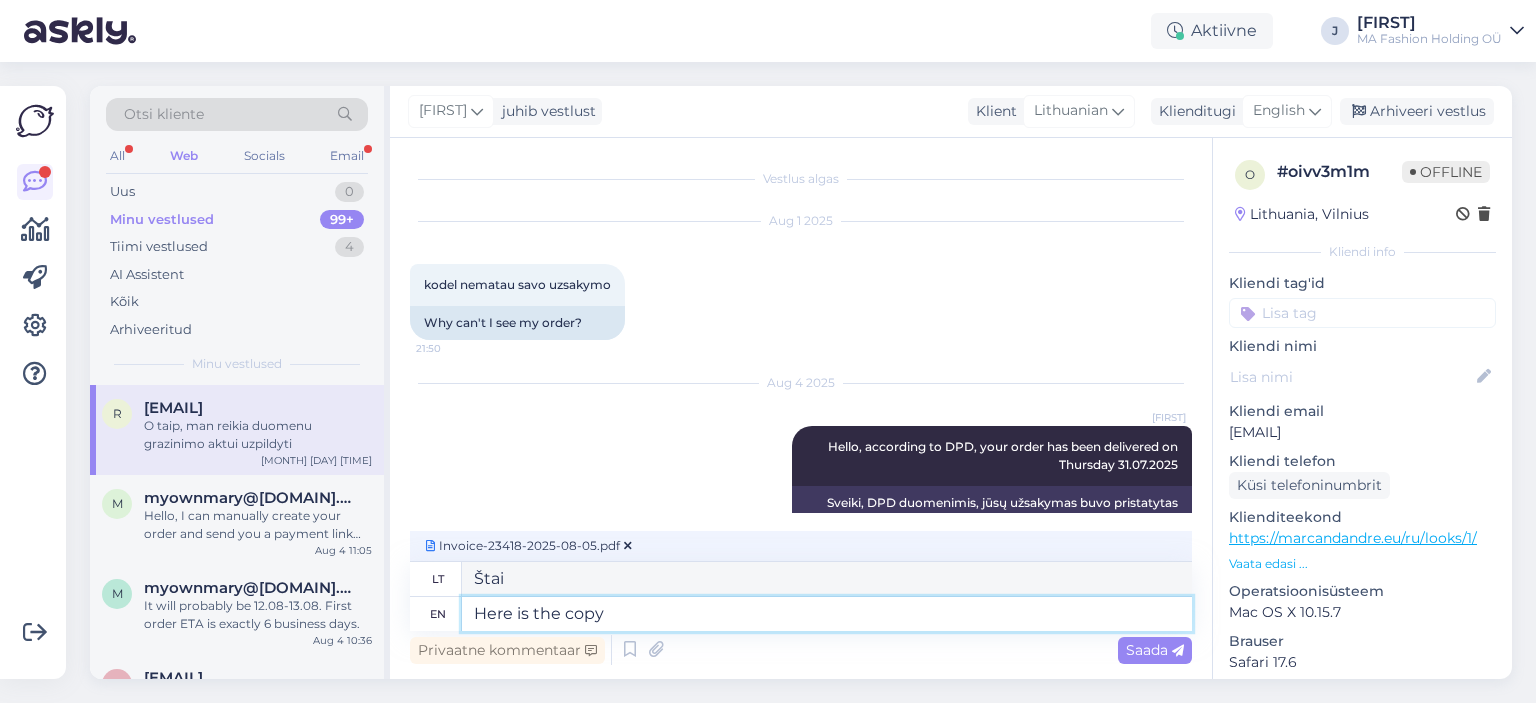 type on "Štai kopija" 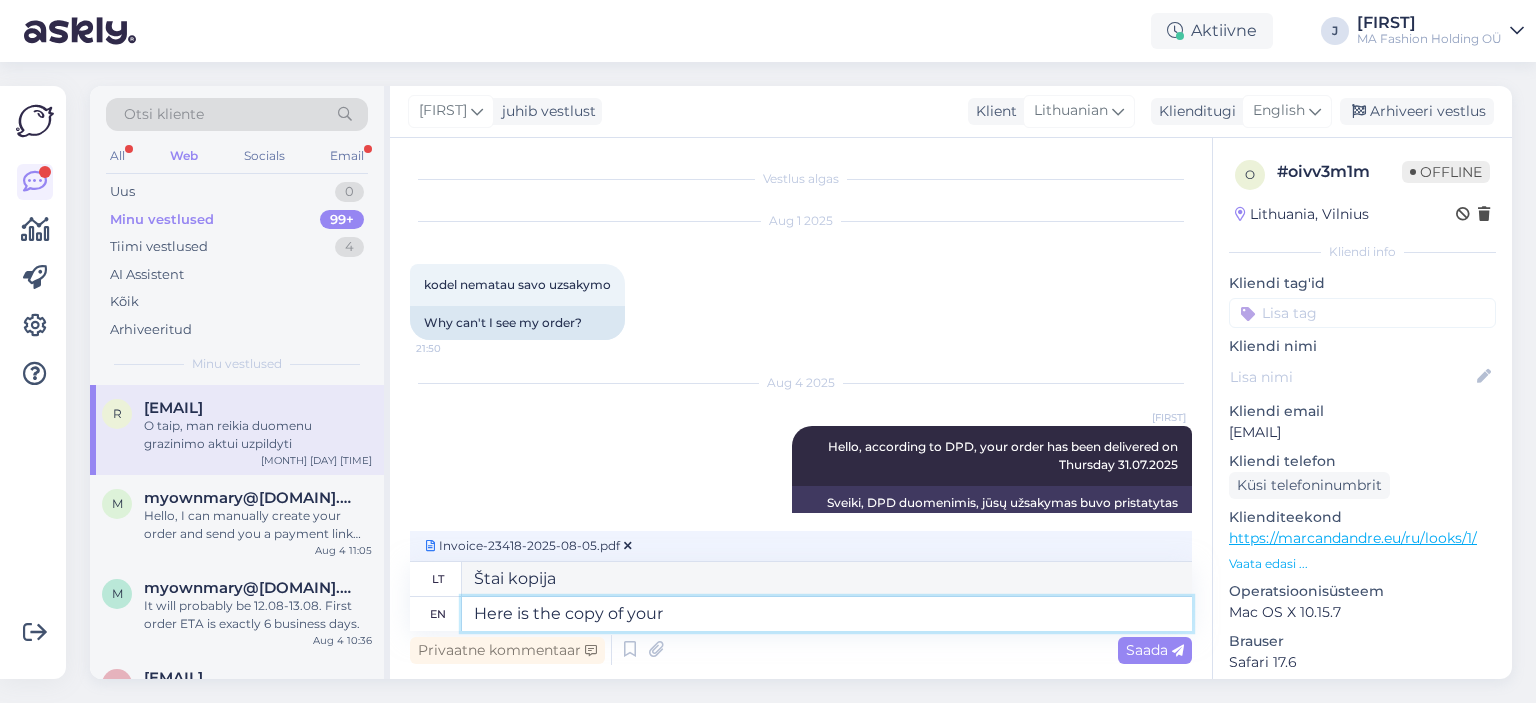 type on "Here is the copy of your" 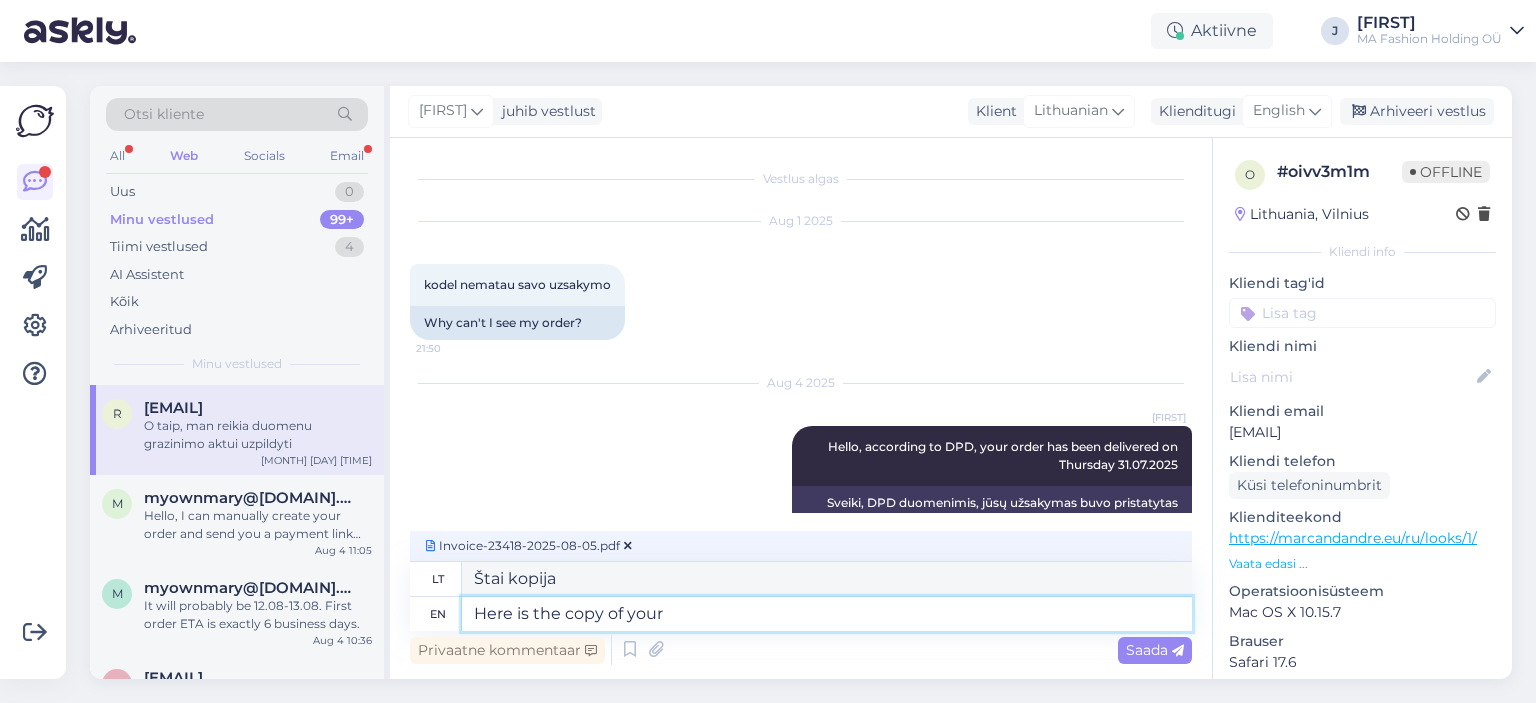 type on "Štai jūsų kopija" 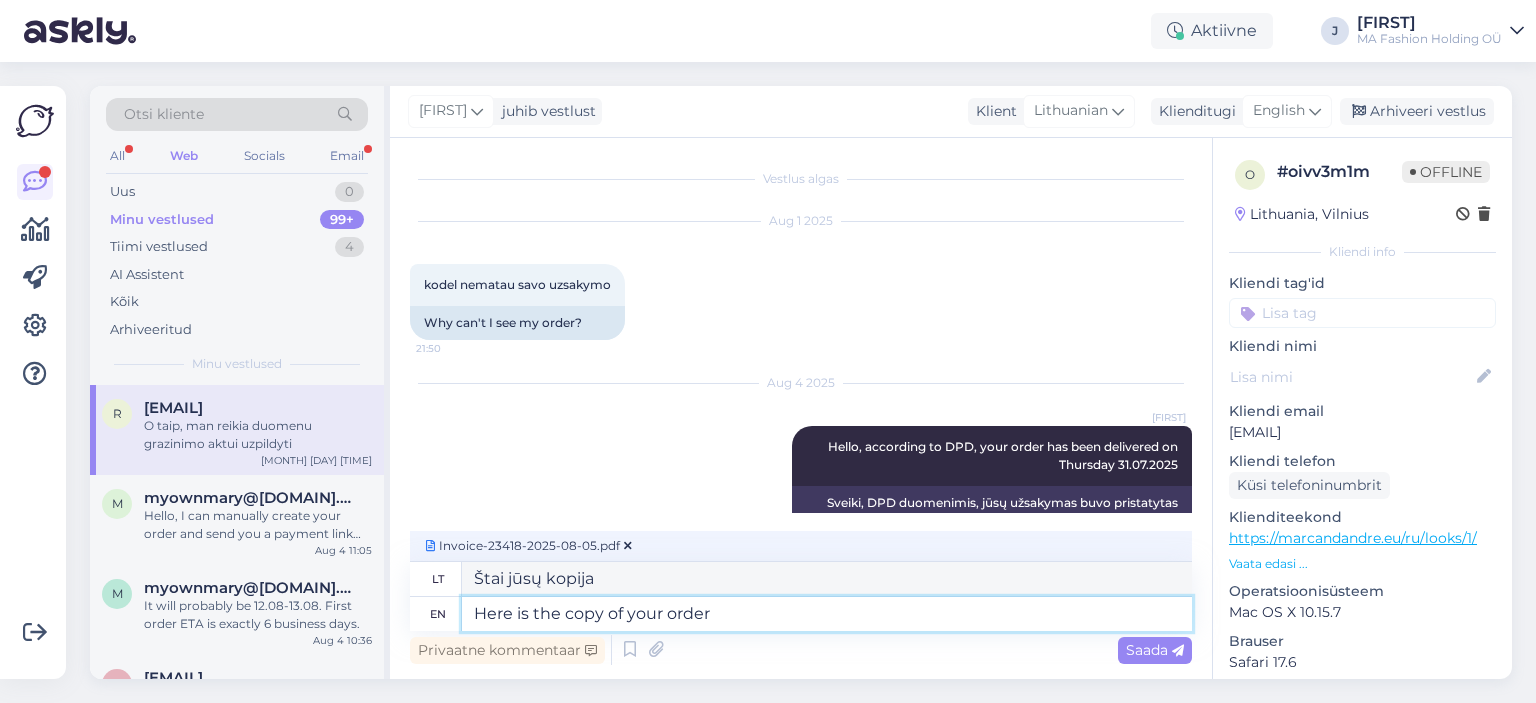 type on "Here is the copy of your order" 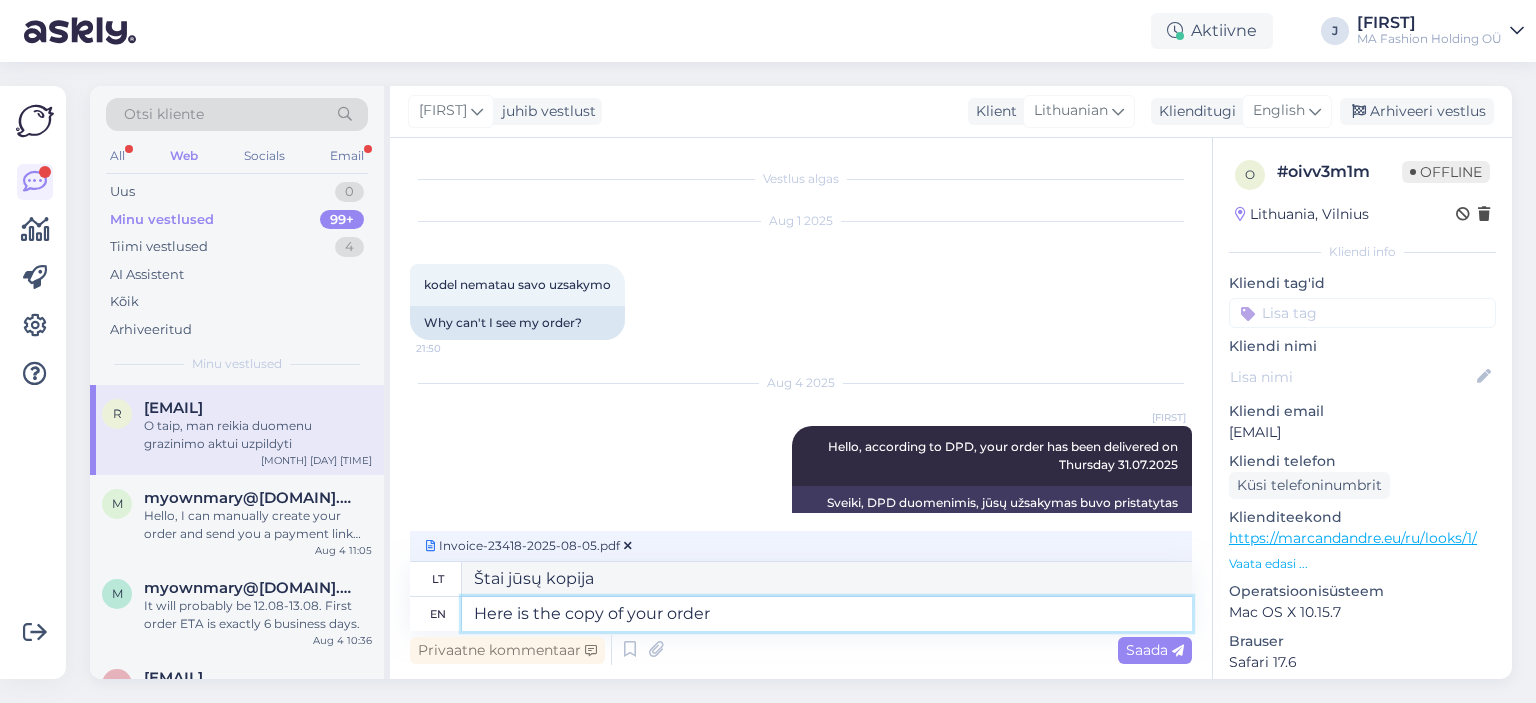 type on "Štai jūsų užsakymo kopija" 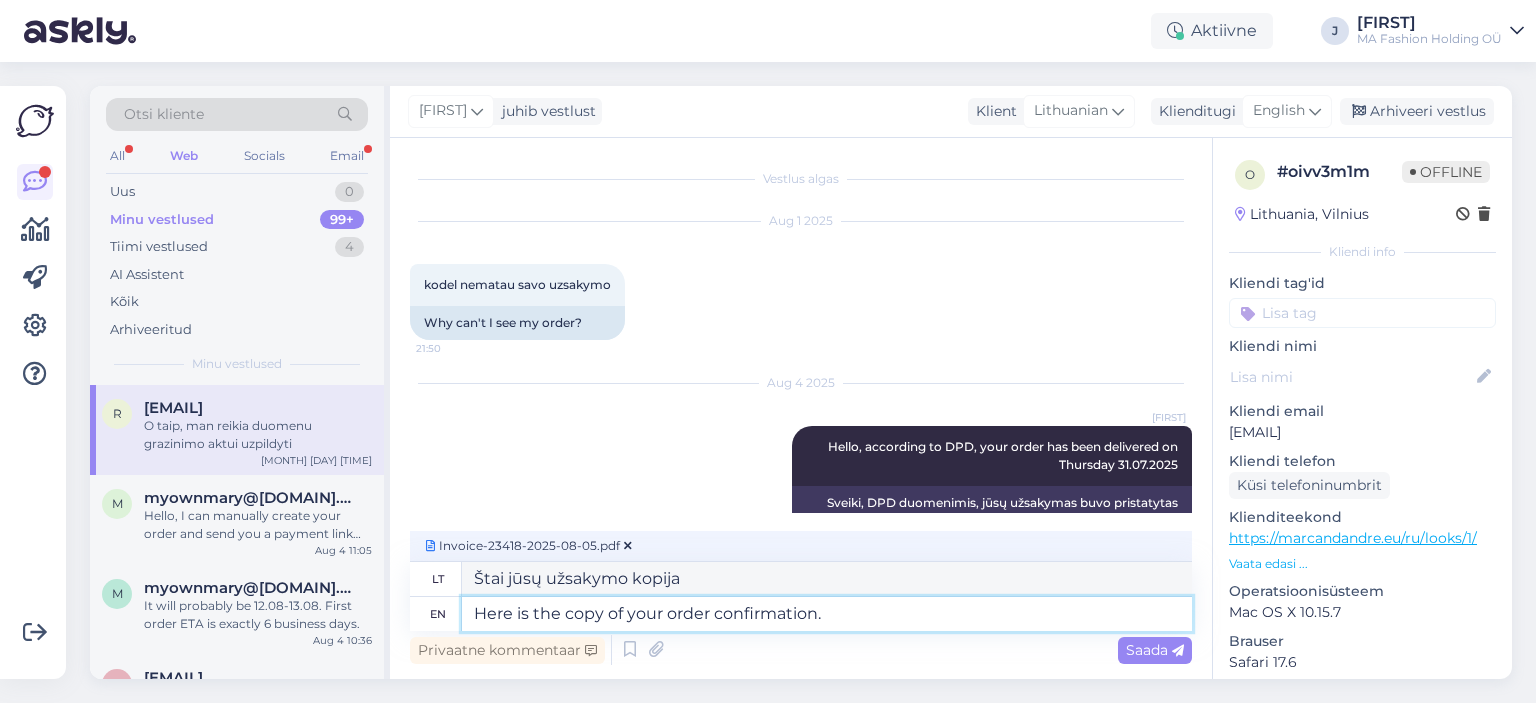 type on "Here is the copy of your order confirmation." 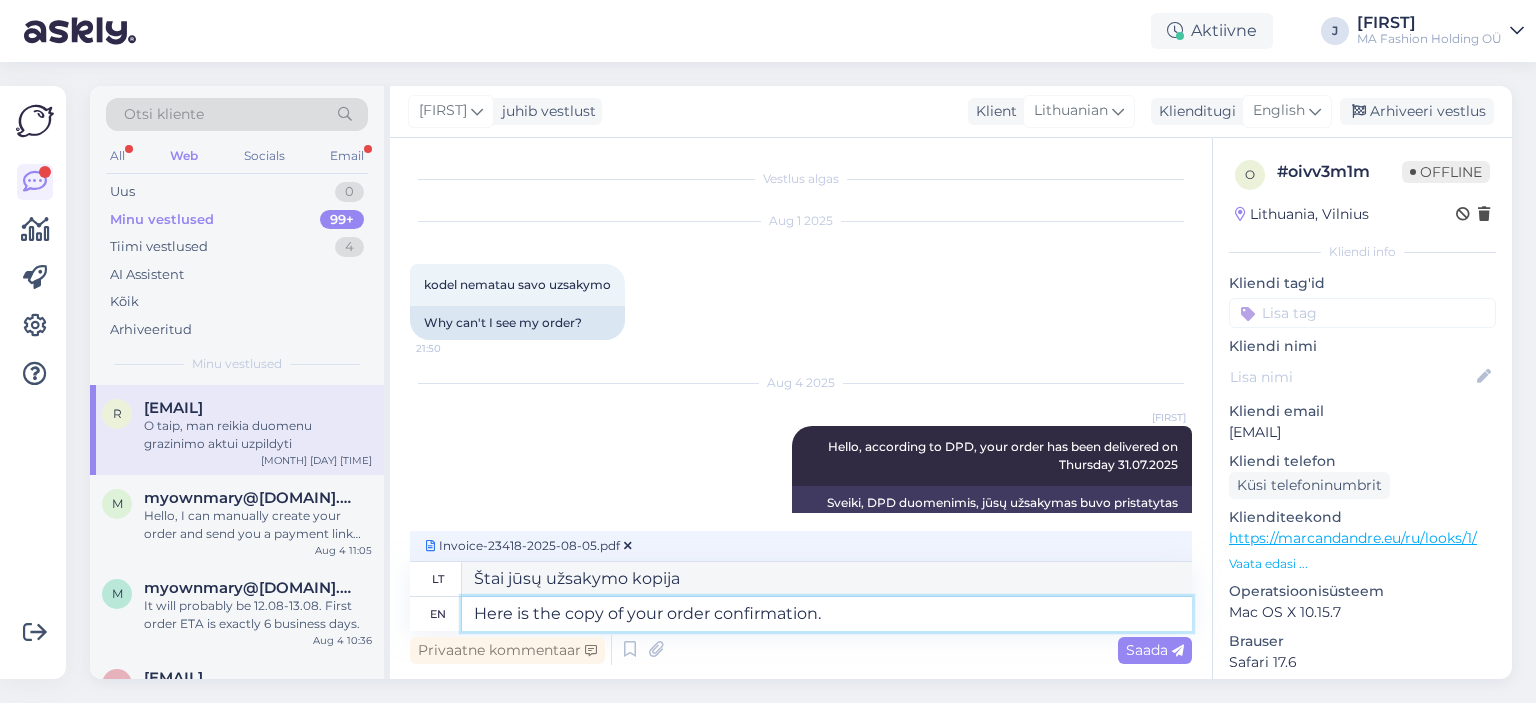 type on "Štai yra jūsų užsakymo patvirtinimo kopija." 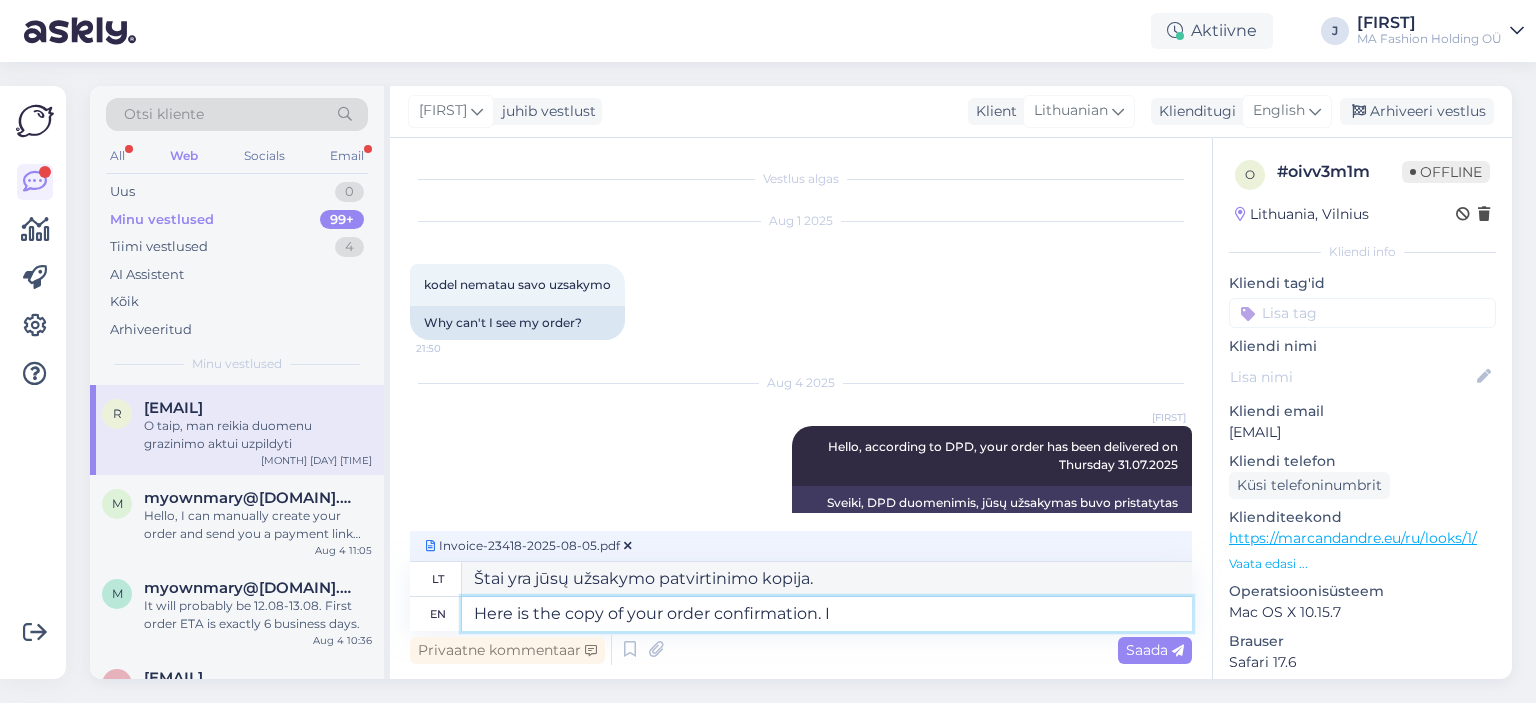 type on "Here is the copy of your order confirmation. I" 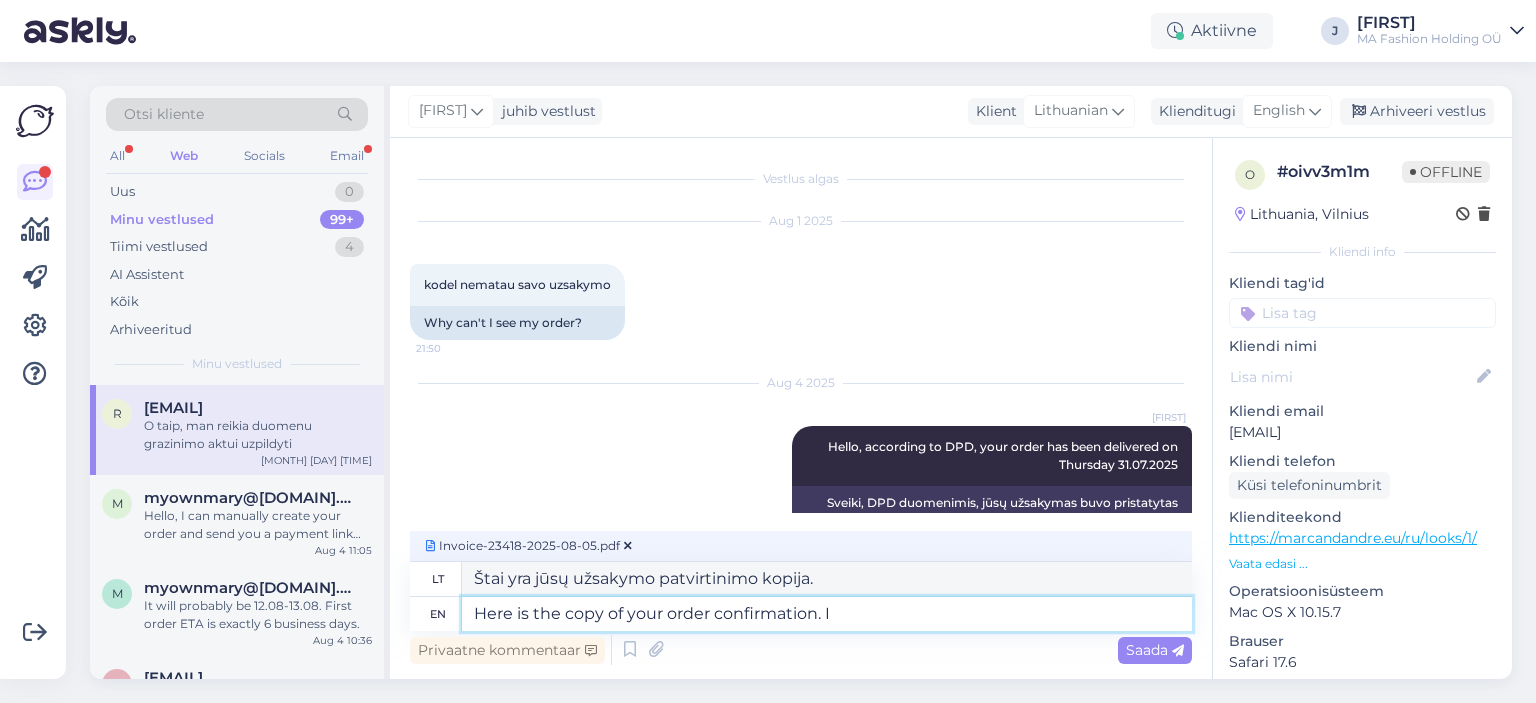type on "Štai jūsų užsakymo patvirtinimo kopija. Aš" 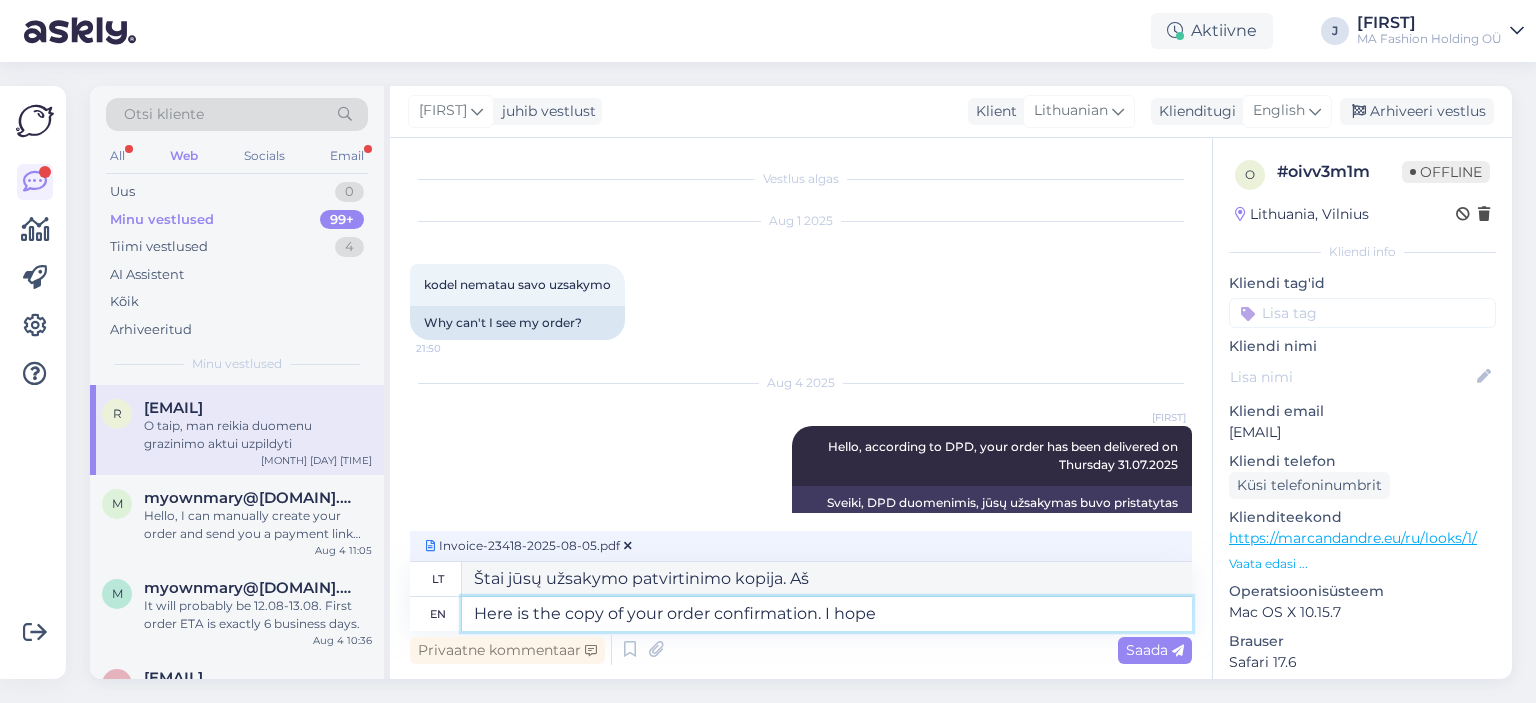 type on "Here is the copy of your order confirmation. I hope" 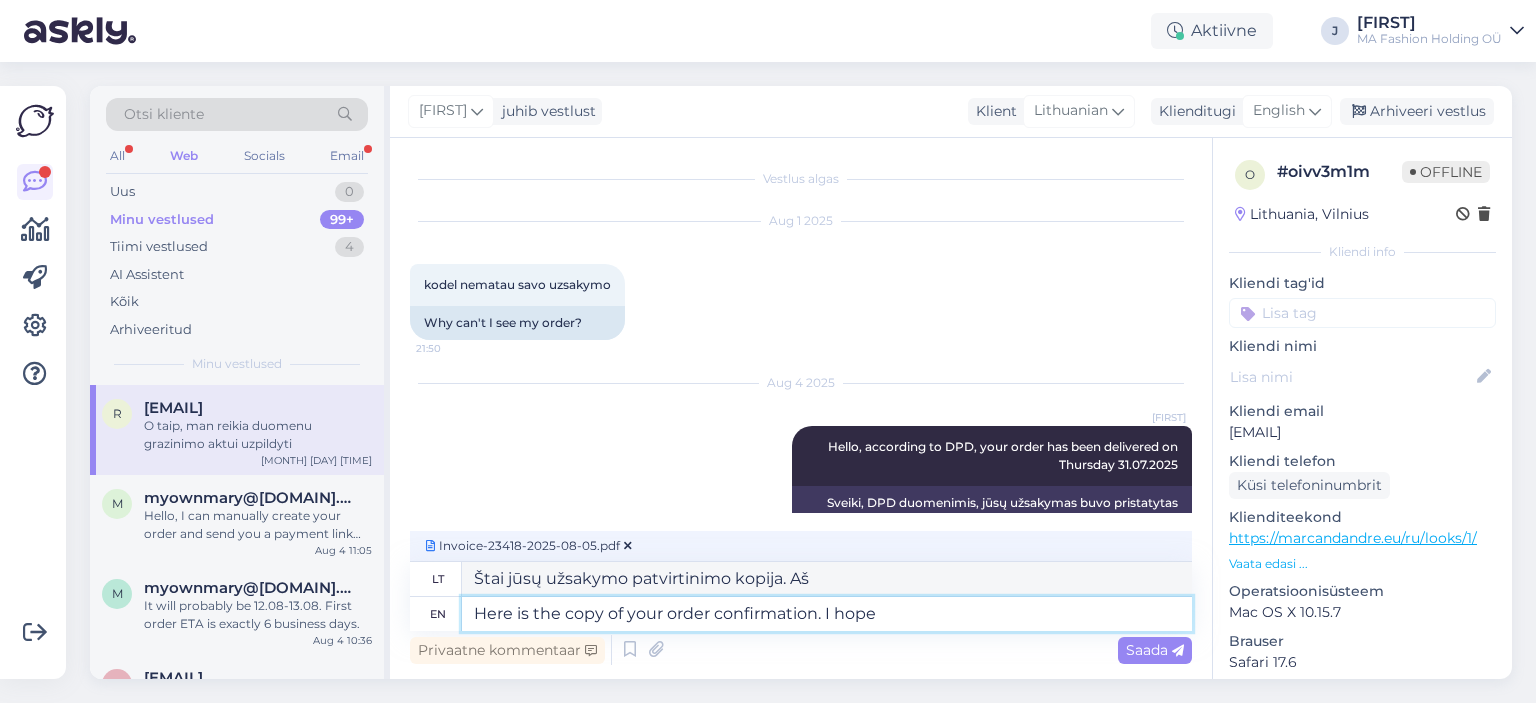 type on "Štai jūsų užsakymo patvirtinimo kopija. Tikiuosi, kad" 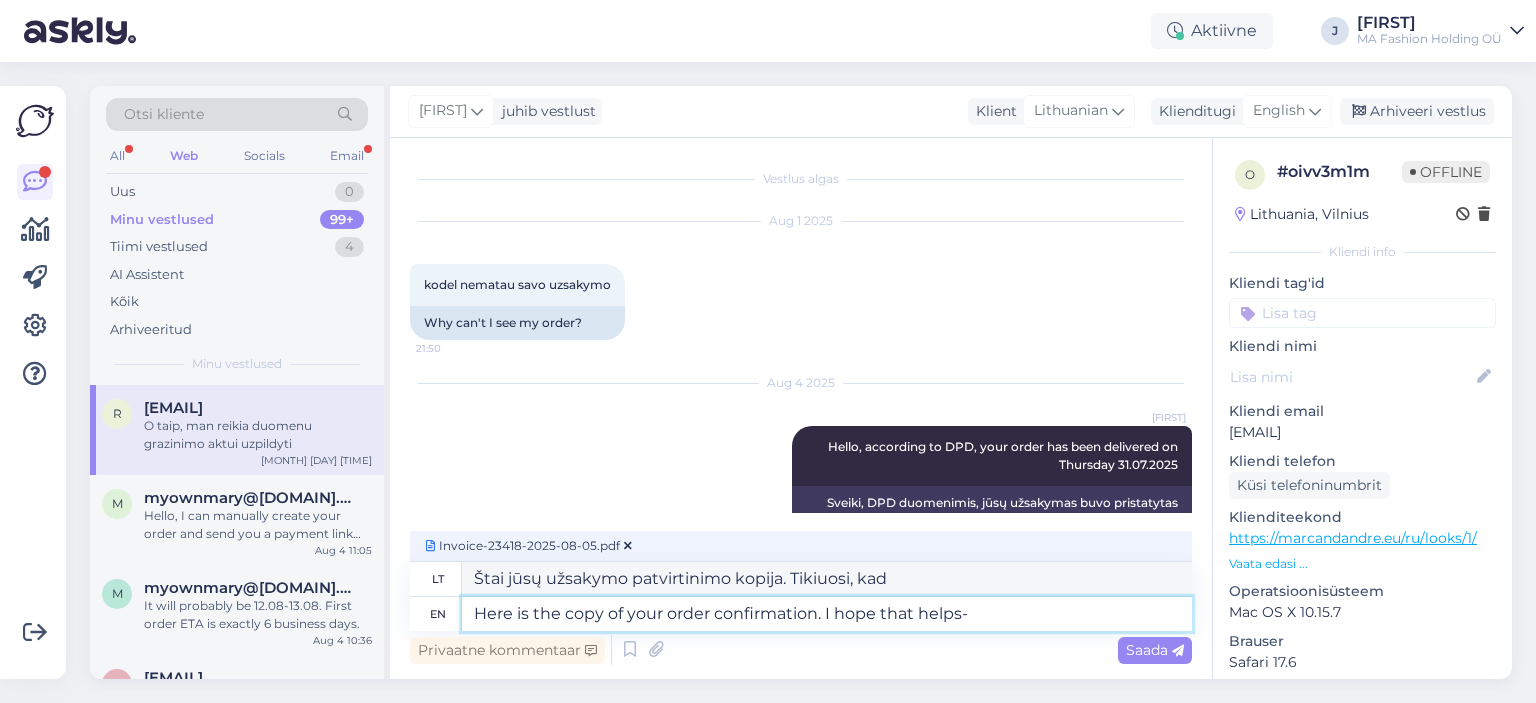 type on "Here is the copy of your order confirmation. I hope that helps-" 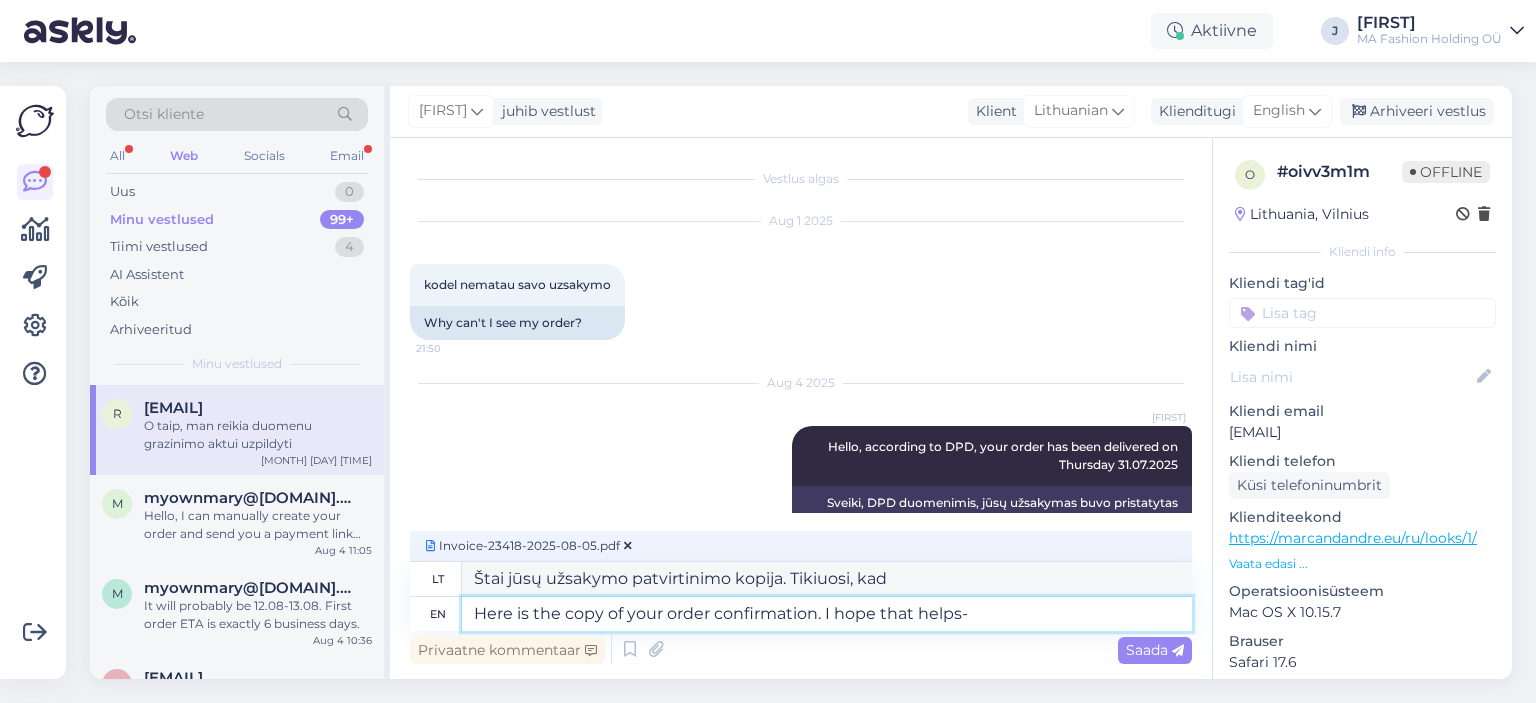 type on "Štai jūsų užsakymo patvirtinimo kopija. Tikiuosi, kad tai padės." 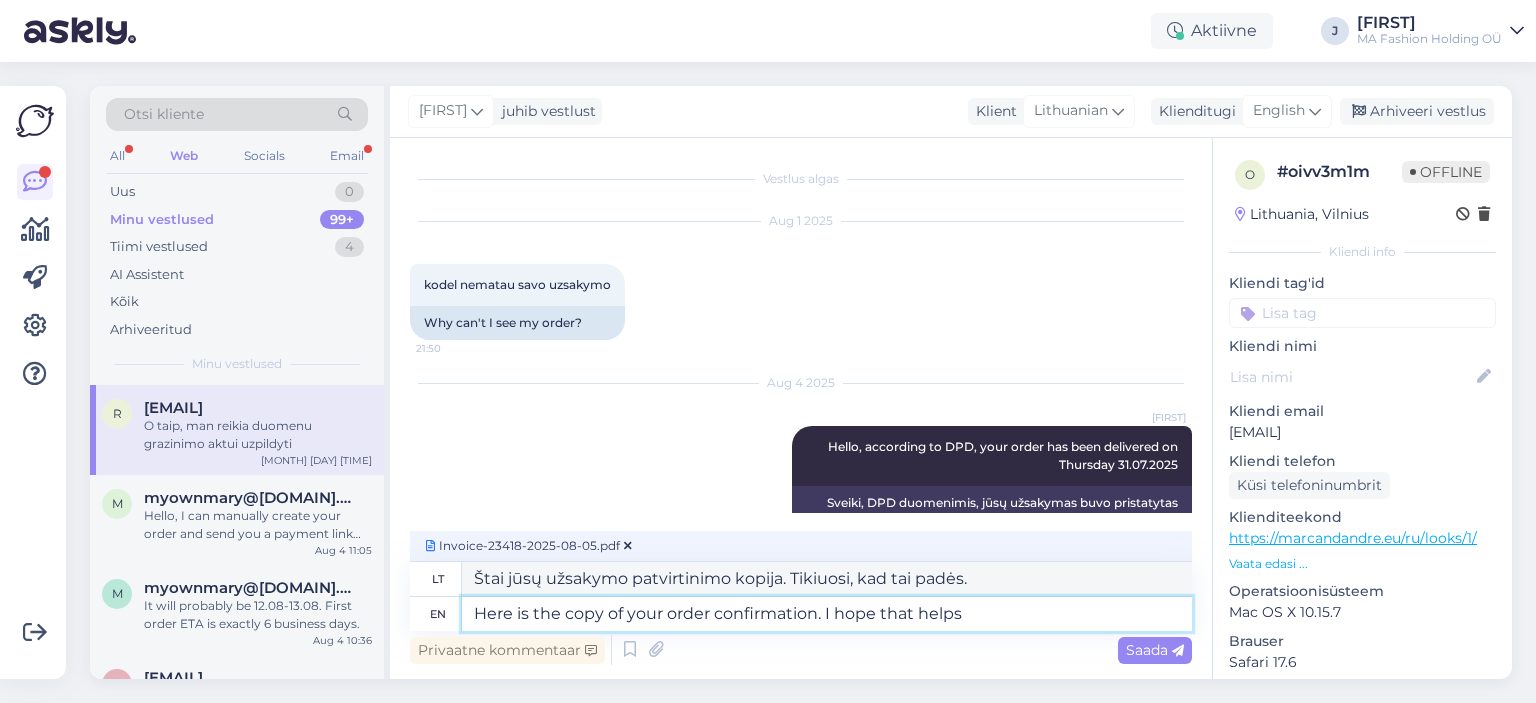 type on "Here is the copy of your order confirmation. I hope that helps" 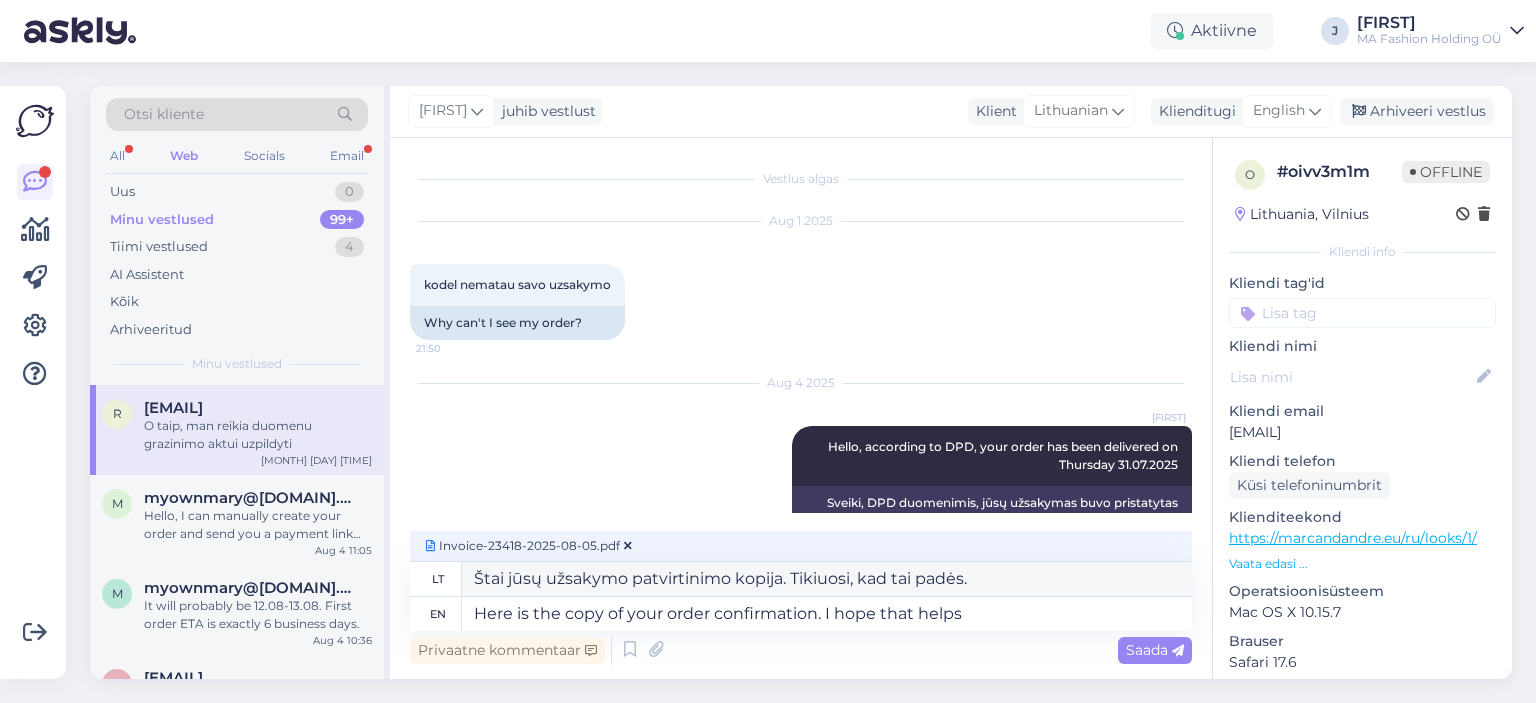 click on "Privaatne kommentaar Saada" at bounding box center [801, 650] 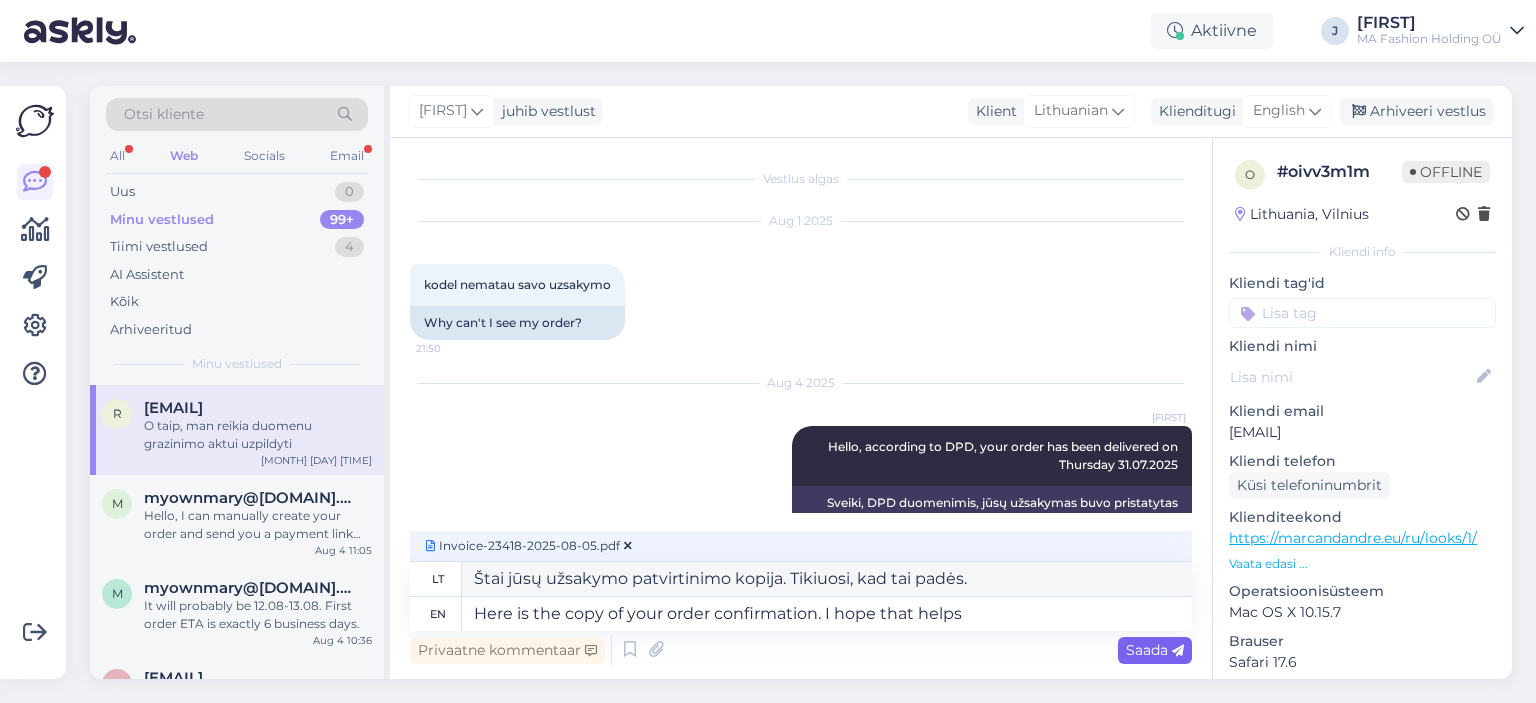 click on "Saada" at bounding box center (1155, 650) 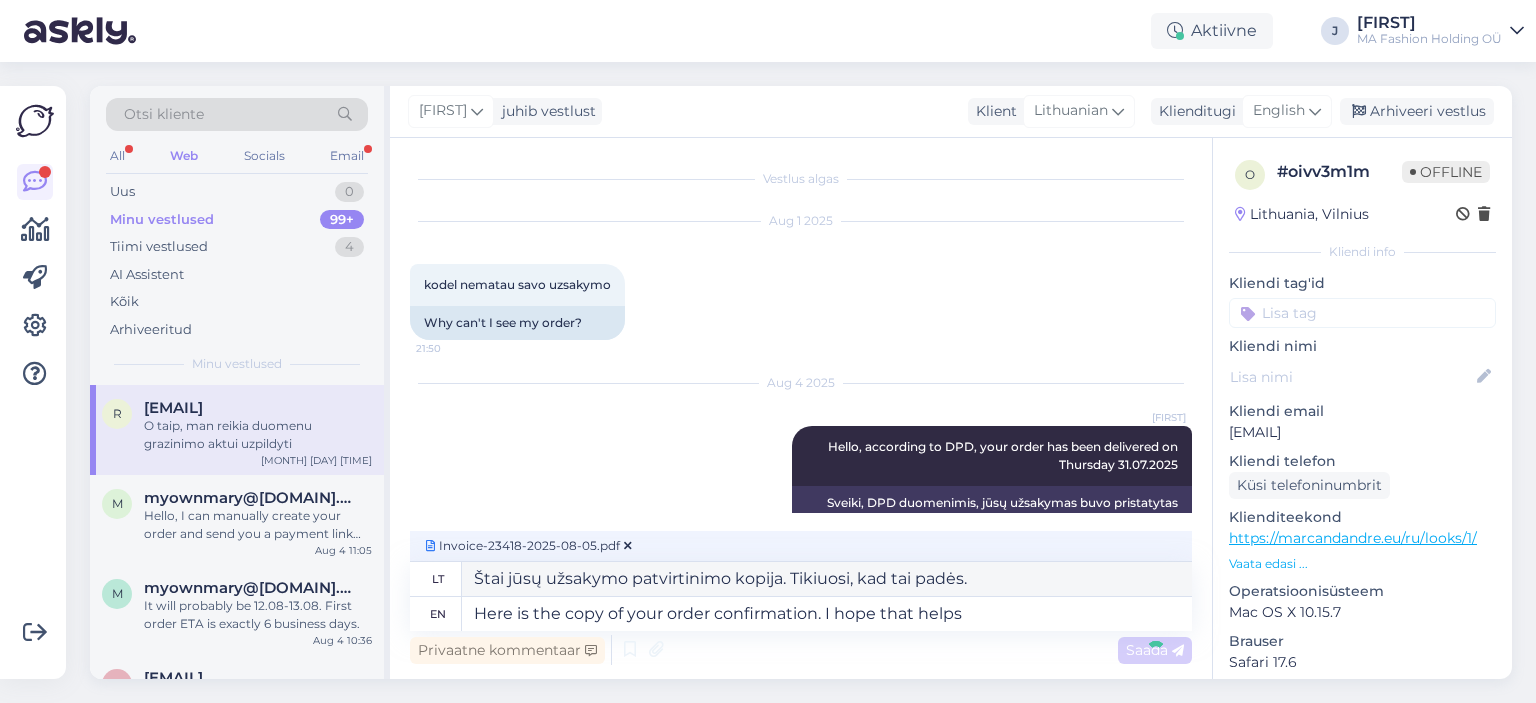 type 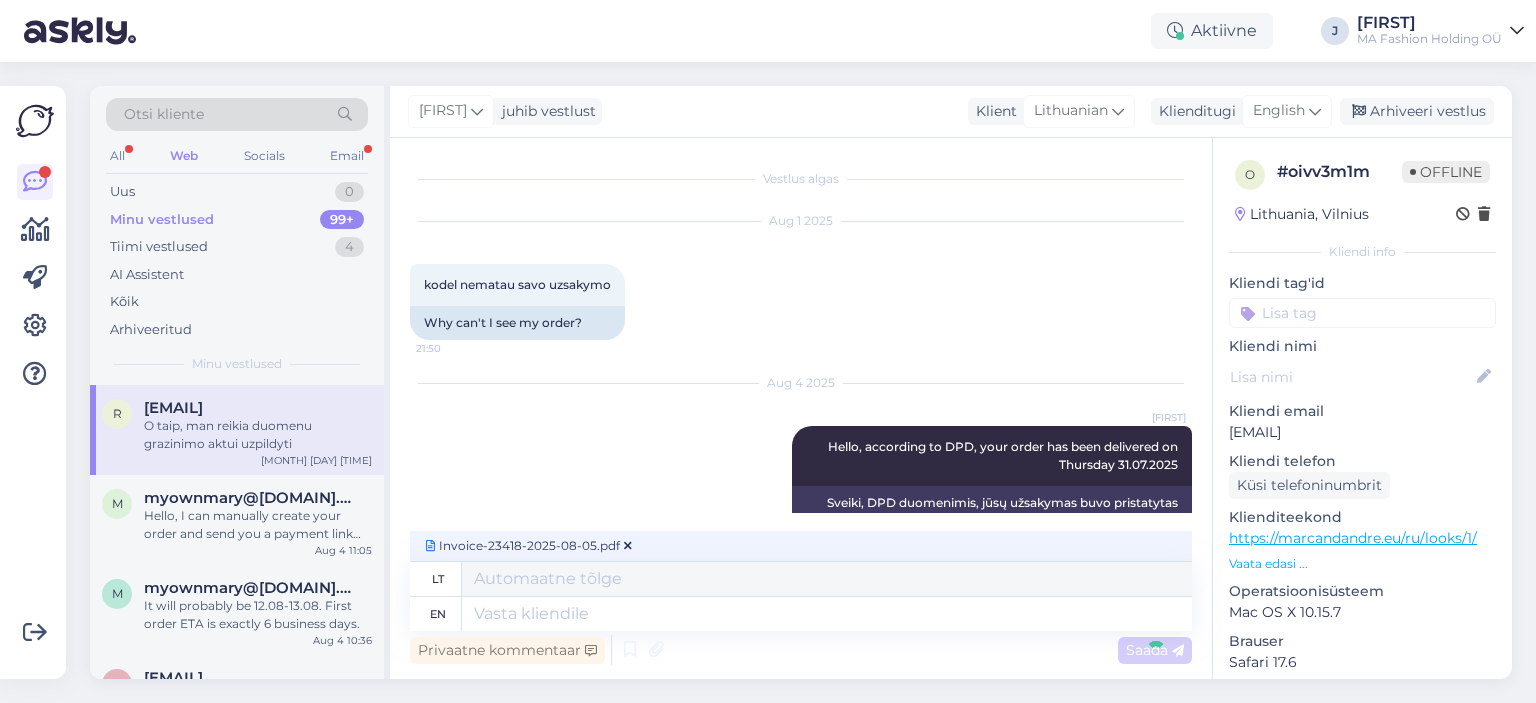 scroll, scrollTop: 798, scrollLeft: 0, axis: vertical 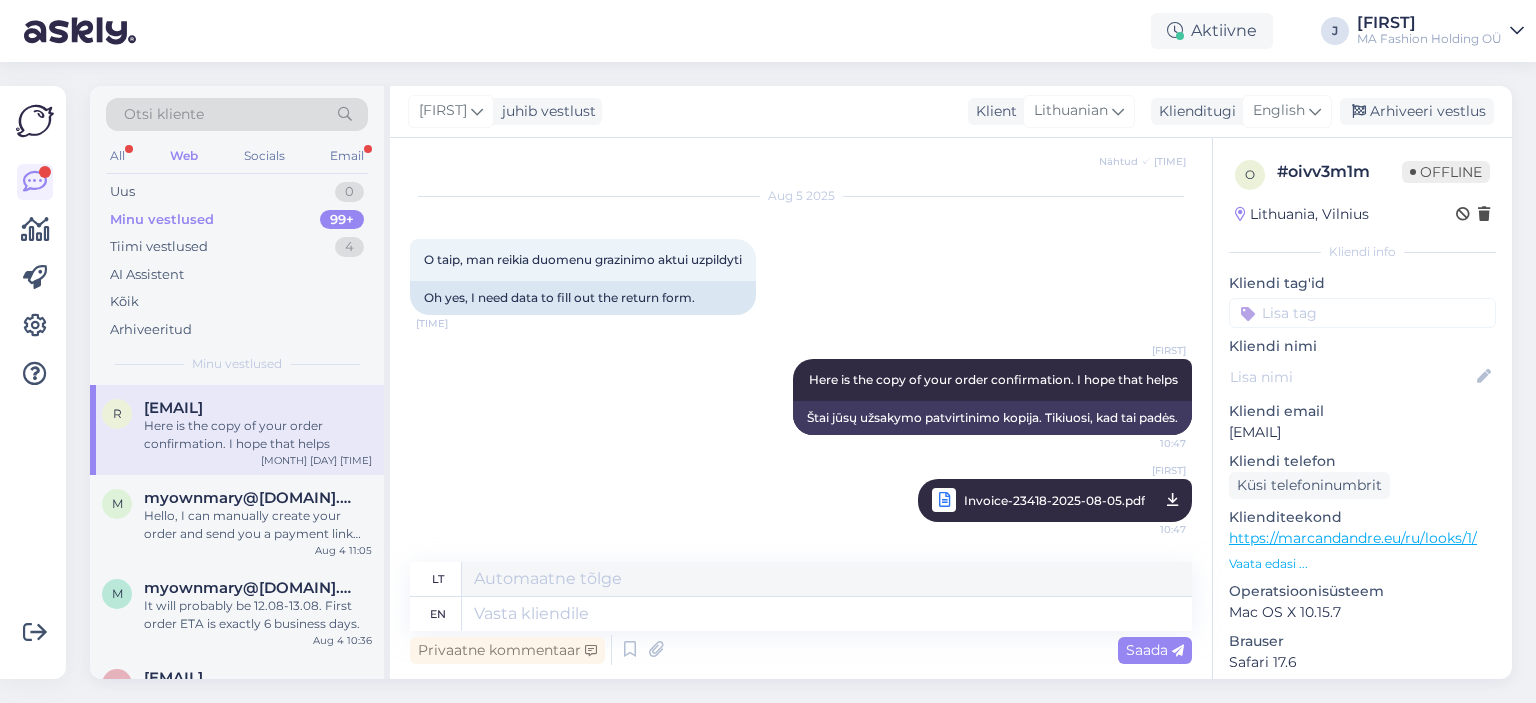 click on "Invoice-23418-2025-08-05.pdf" at bounding box center (1054, 500) 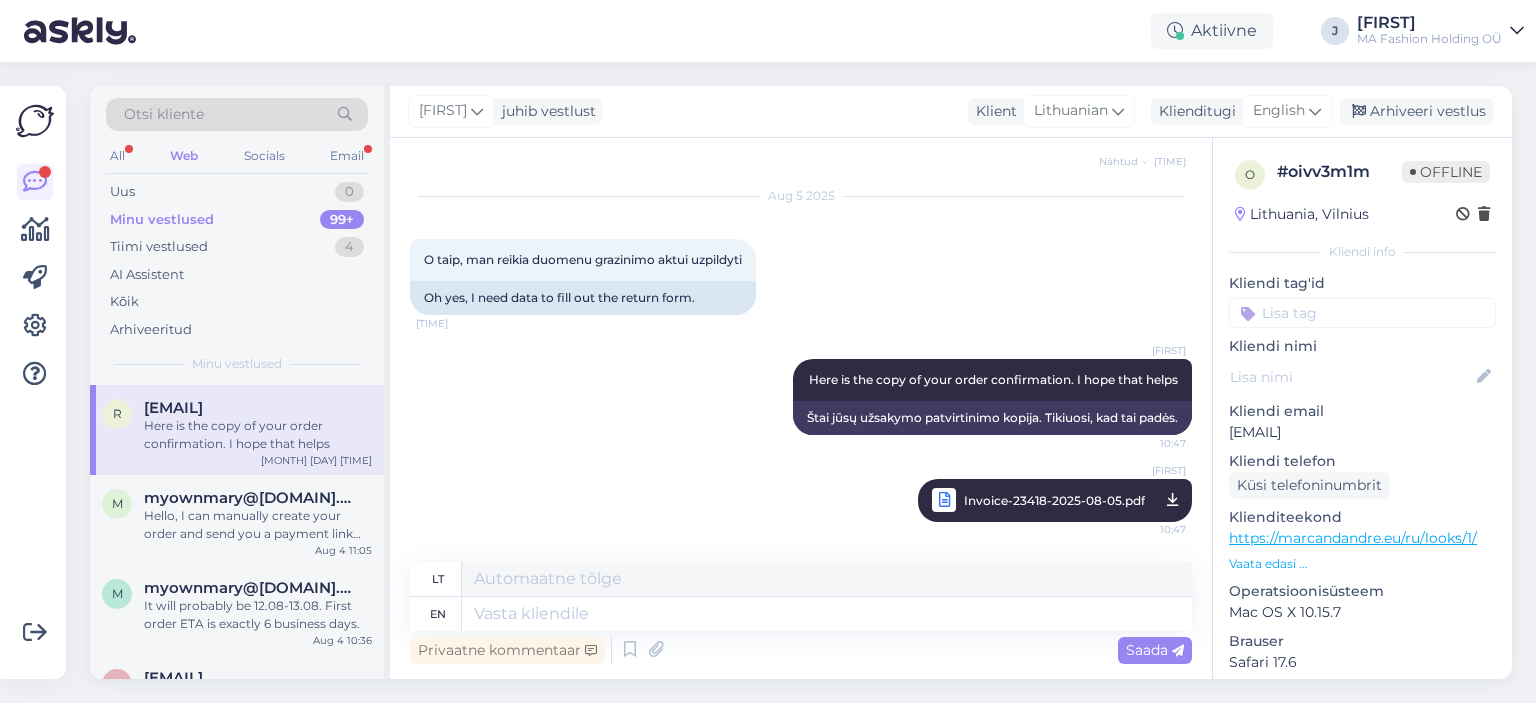 drag, startPoint x: 904, startPoint y: 636, endPoint x: 904, endPoint y: 619, distance: 17 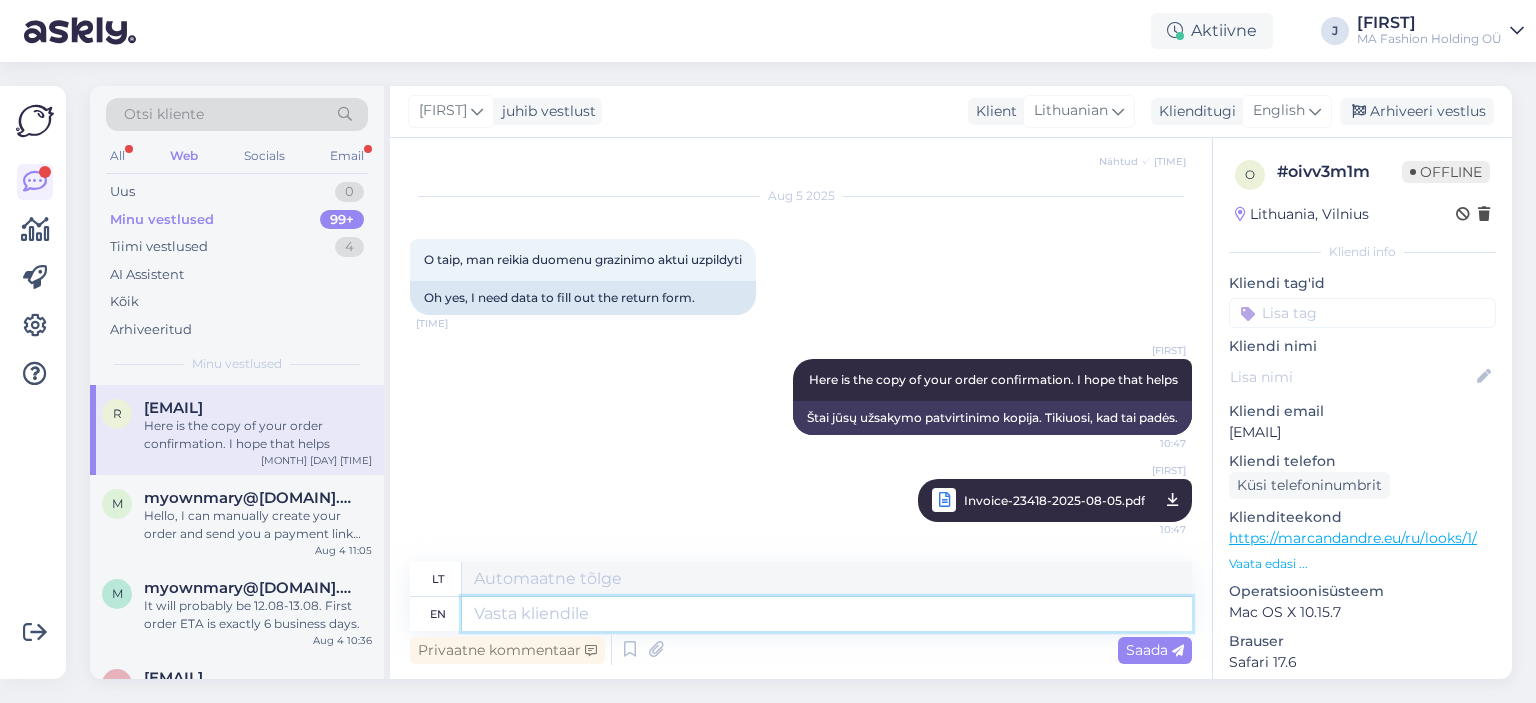 click at bounding box center [827, 614] 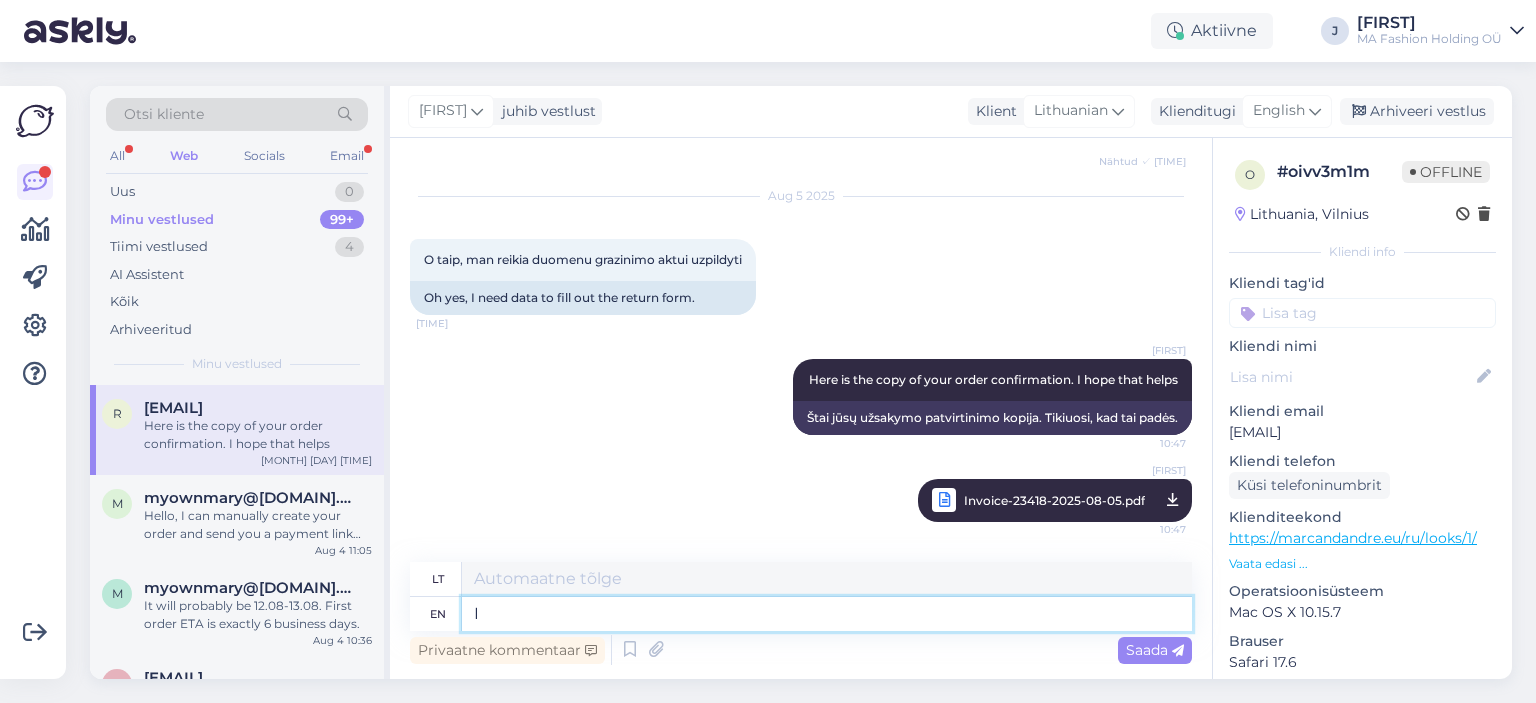 type on "I" 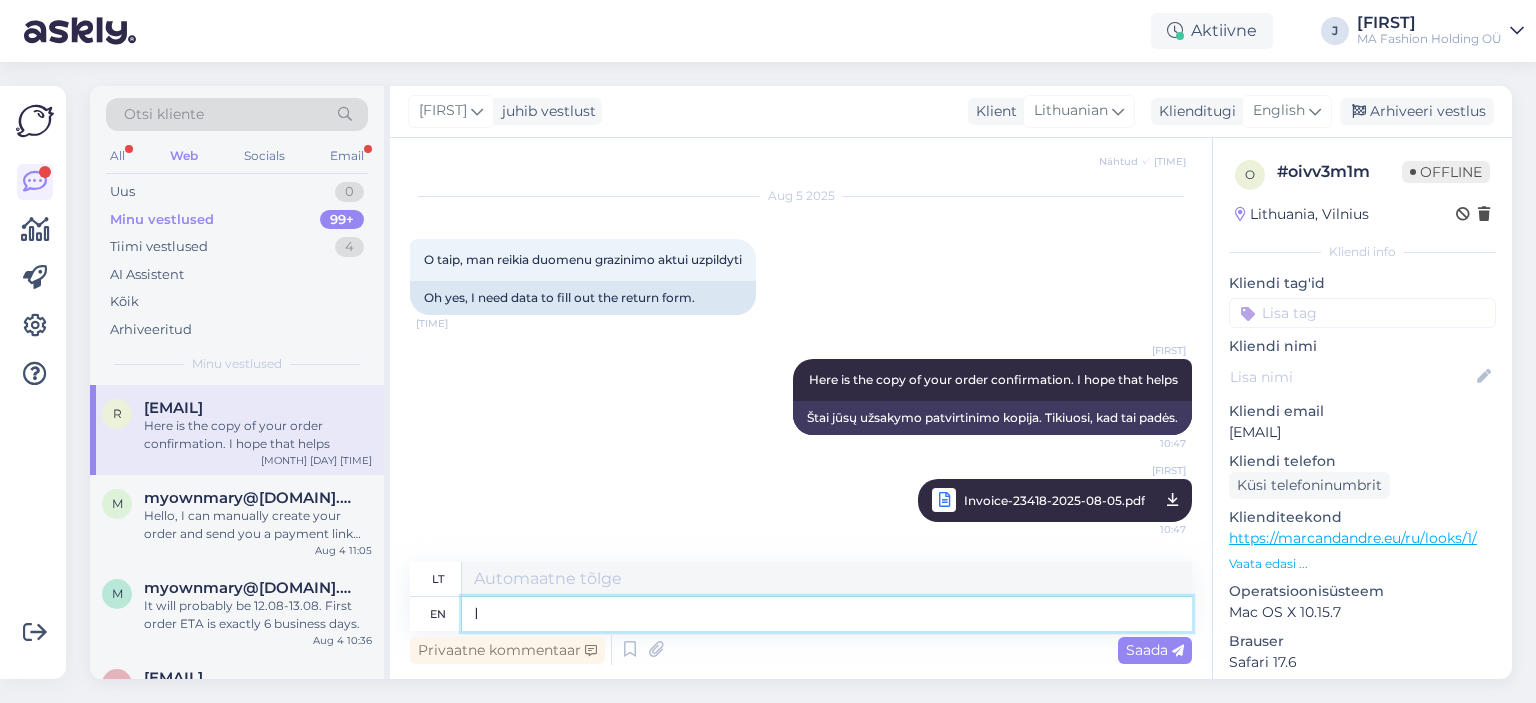 type on "Aš" 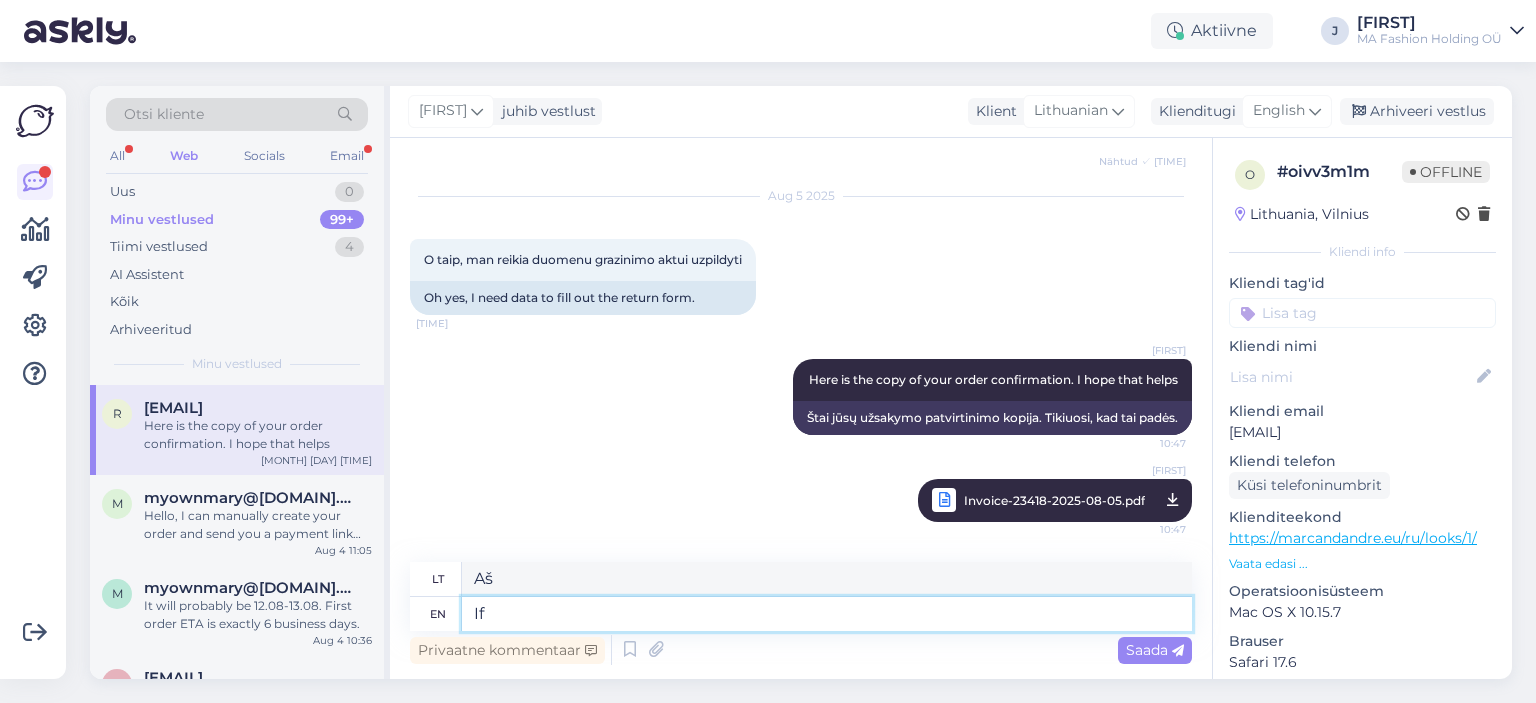 type on "If" 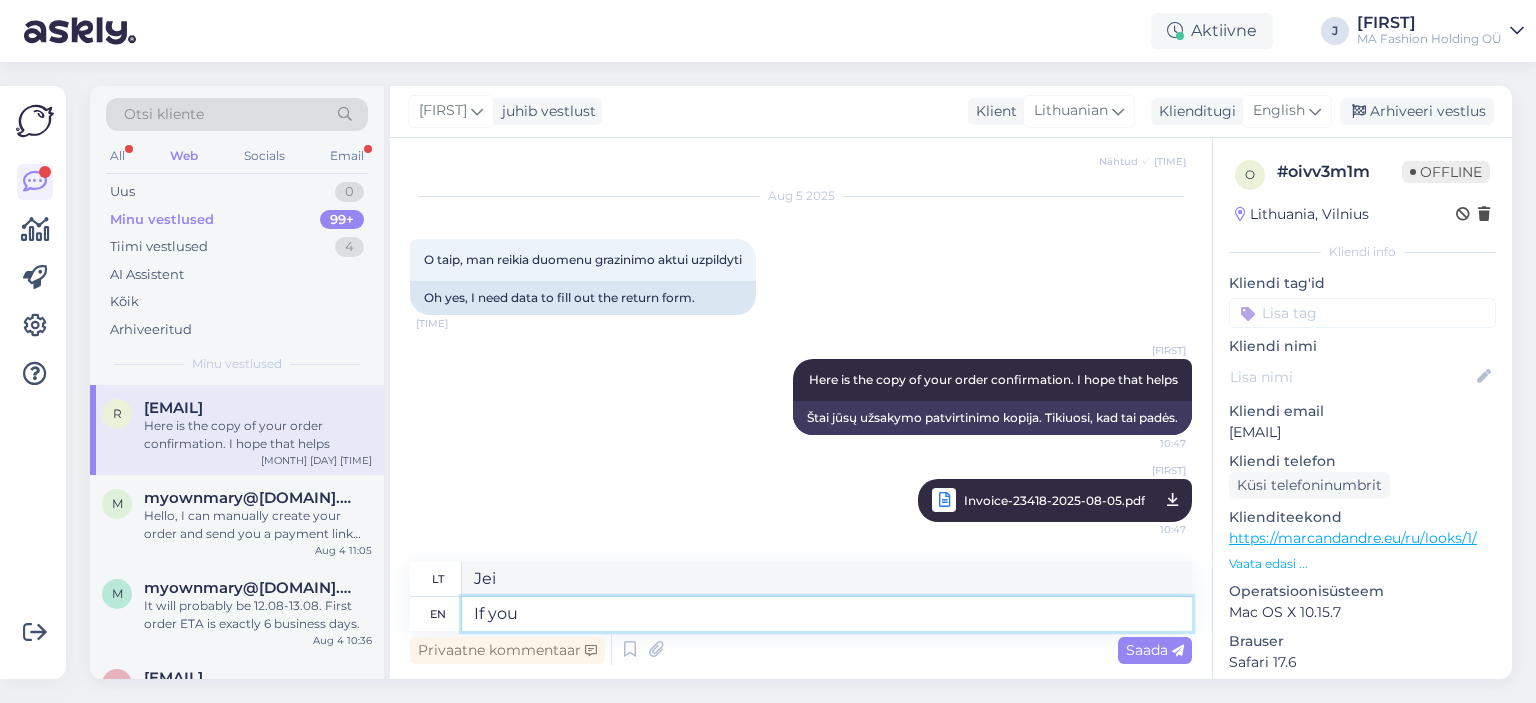 type on "If you" 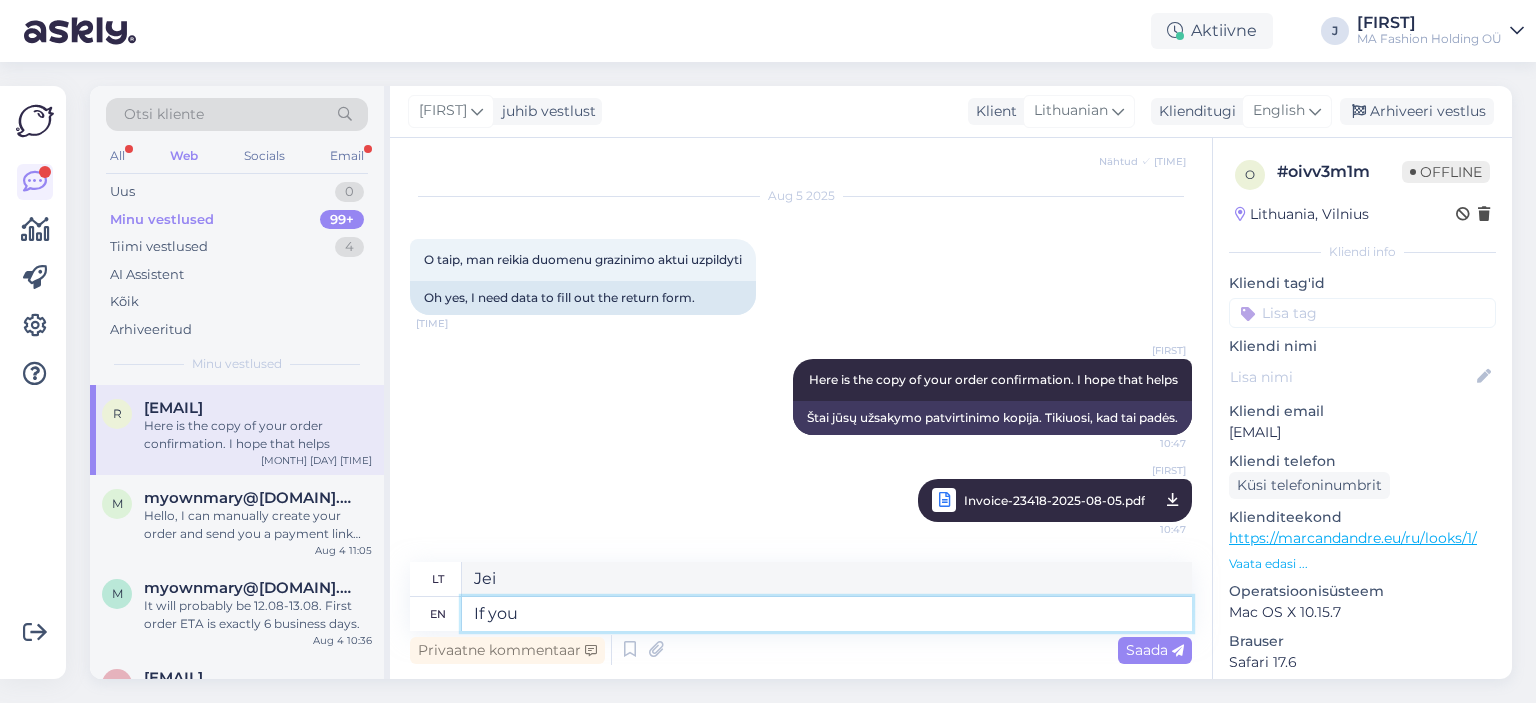 type on "Jei jūs" 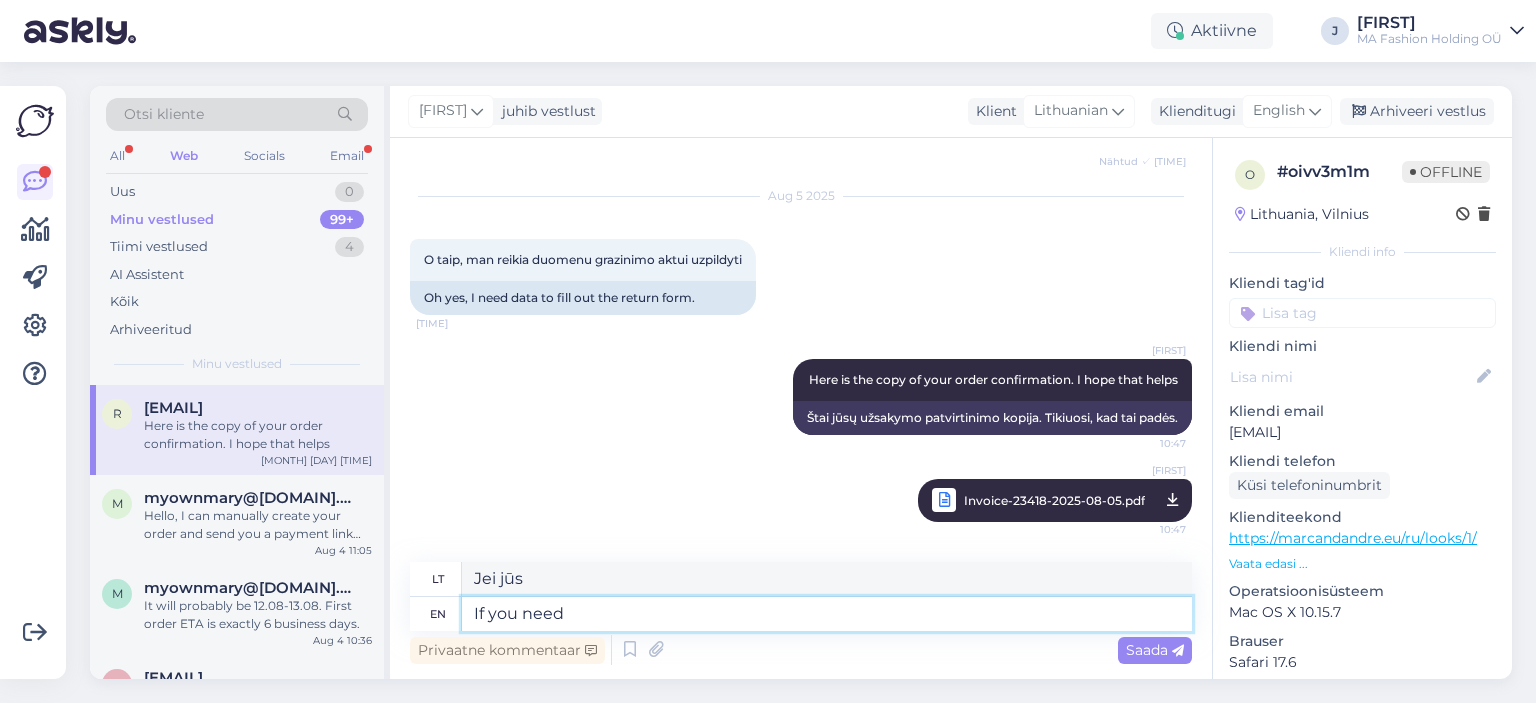 type on "If you need" 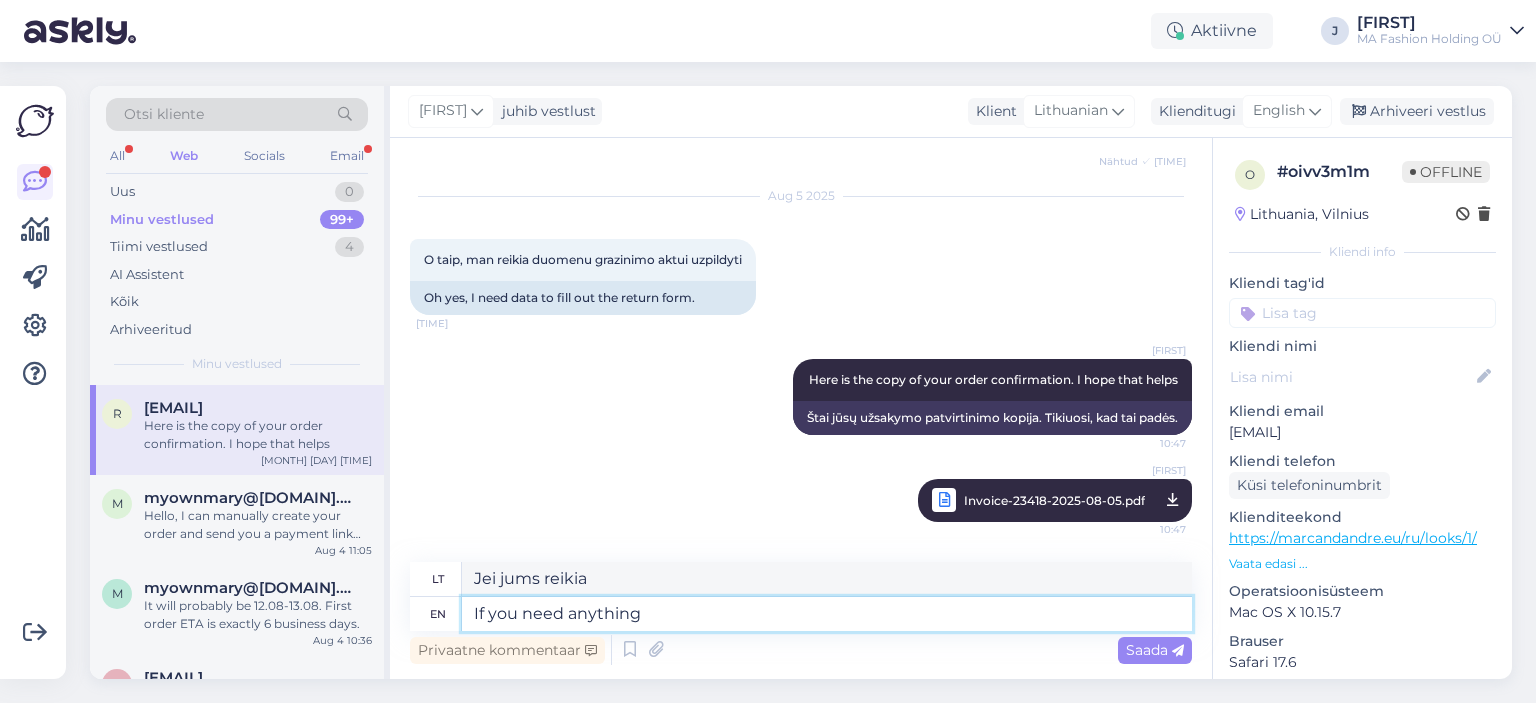 type on "If you need anything" 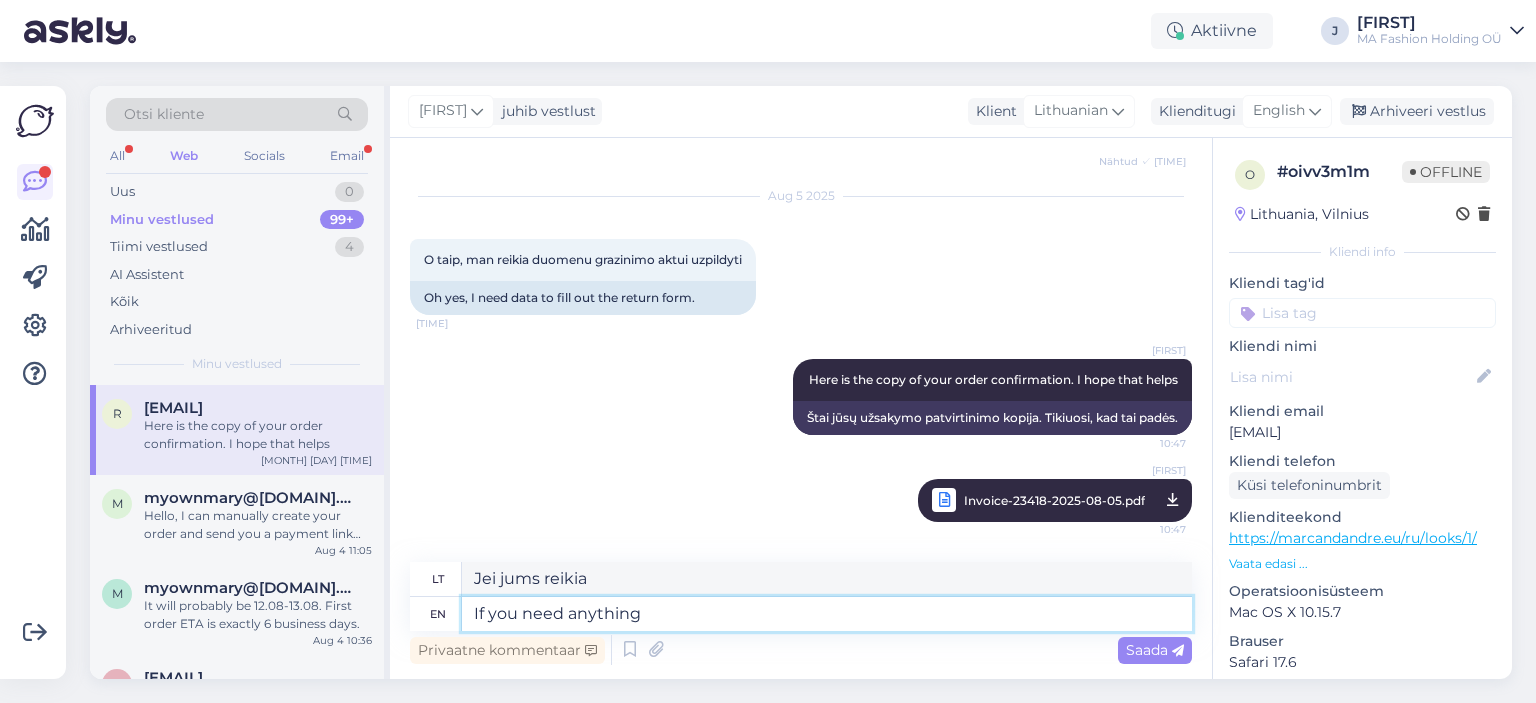type on "Jei ko nors prireiks" 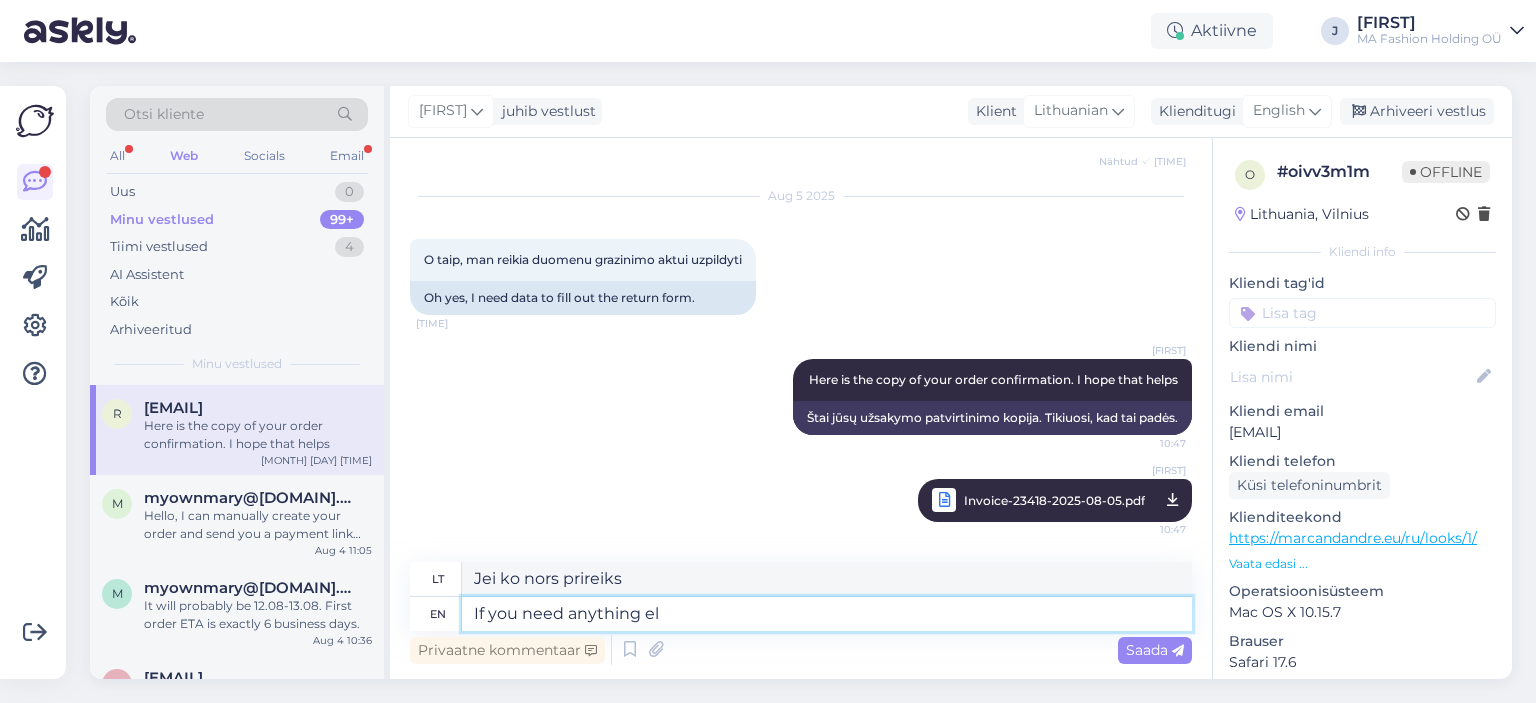 type on "If you need anything e" 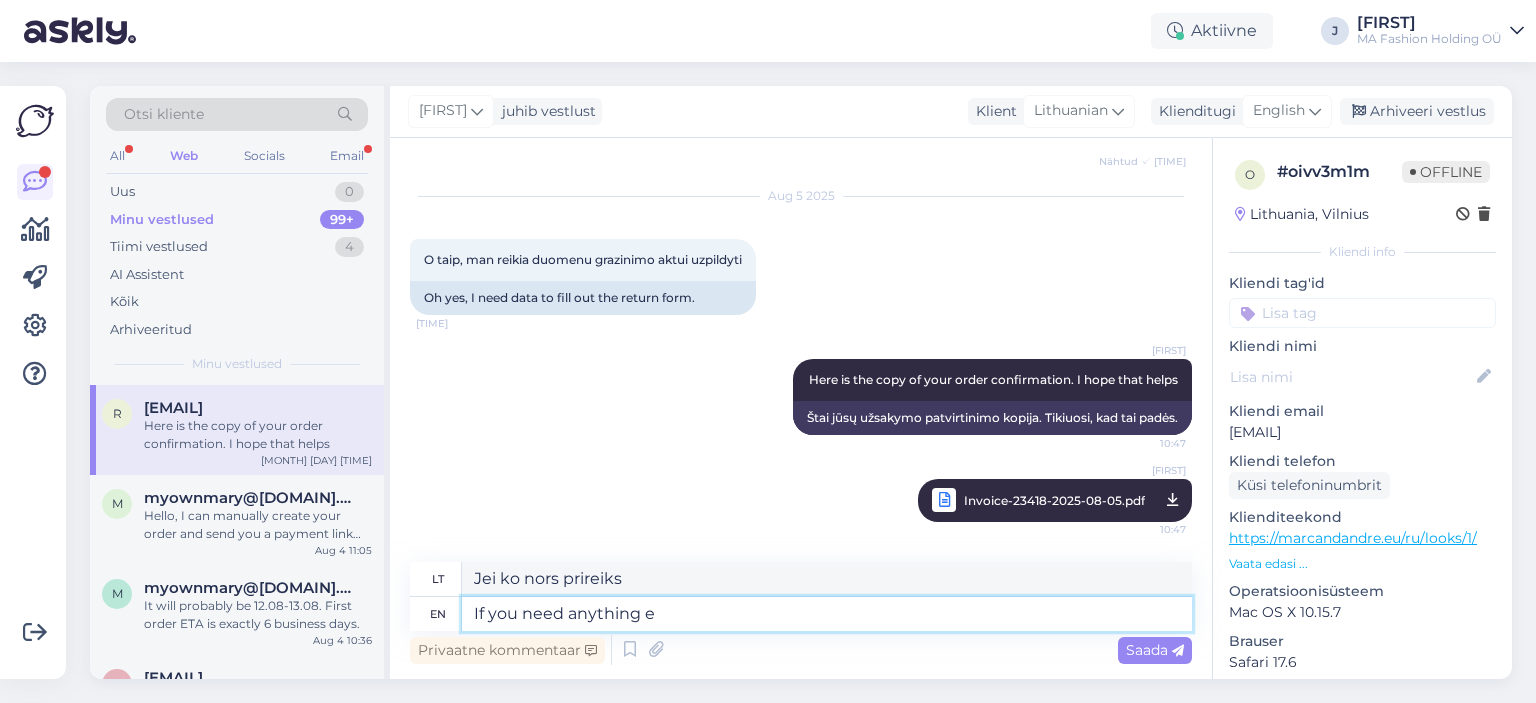 type on "Jei ko nors reikia" 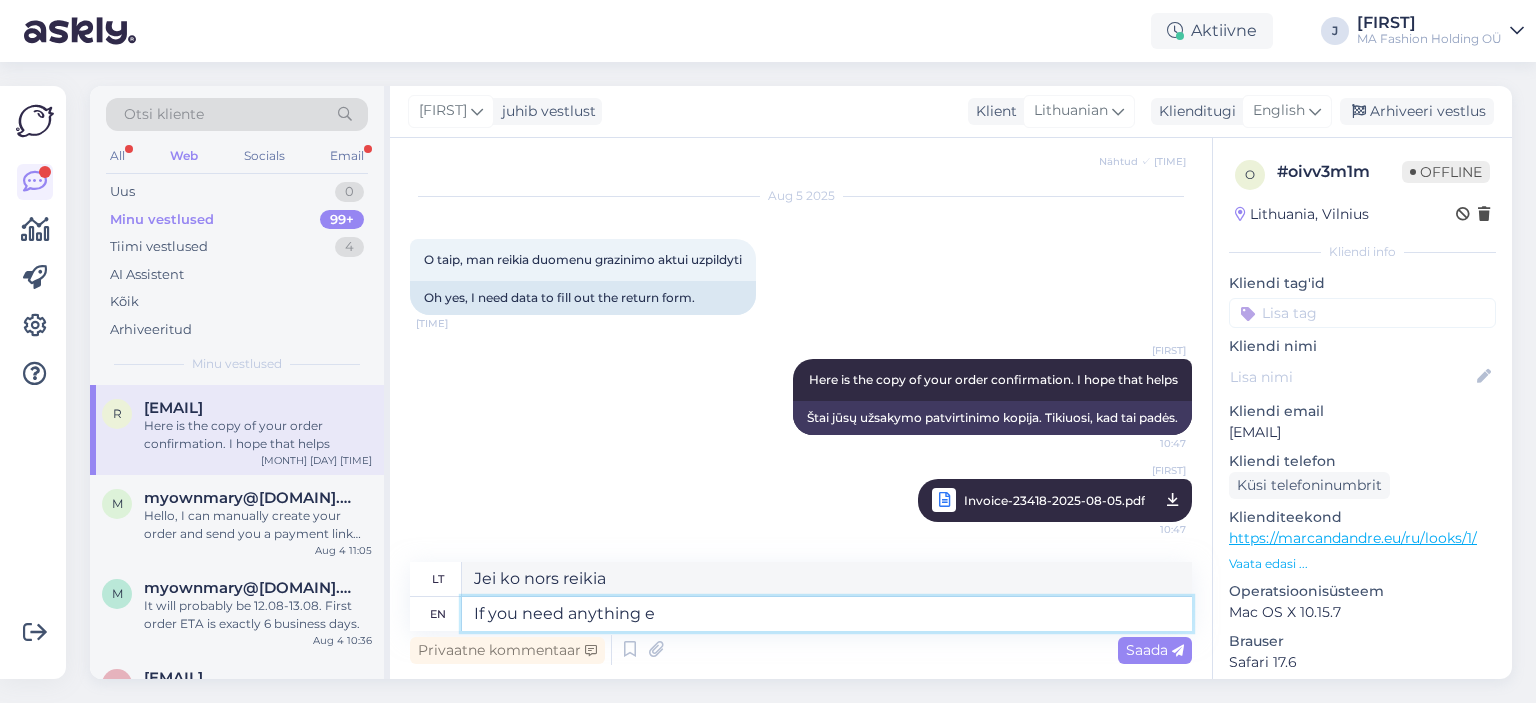 type on "If you need anything" 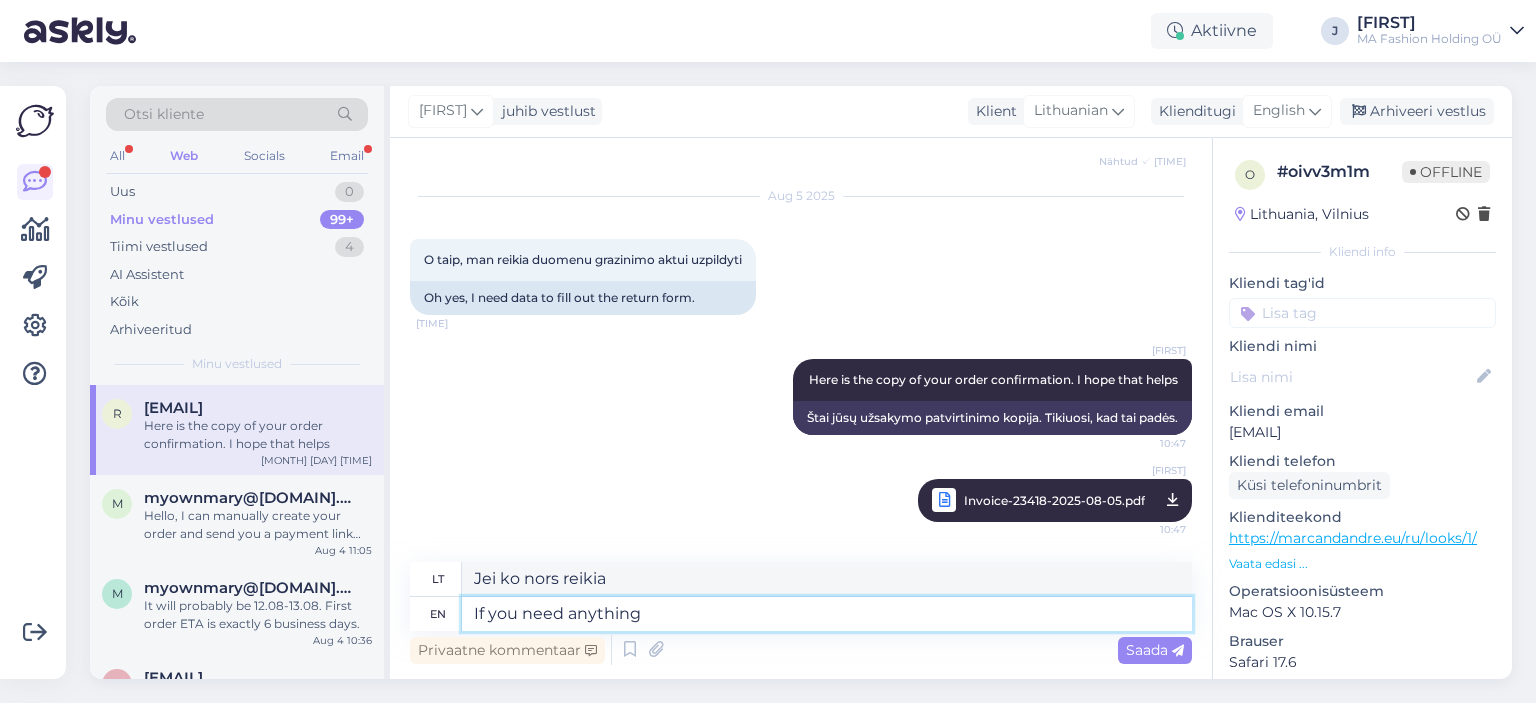 type on "Jei ko nors prireiks" 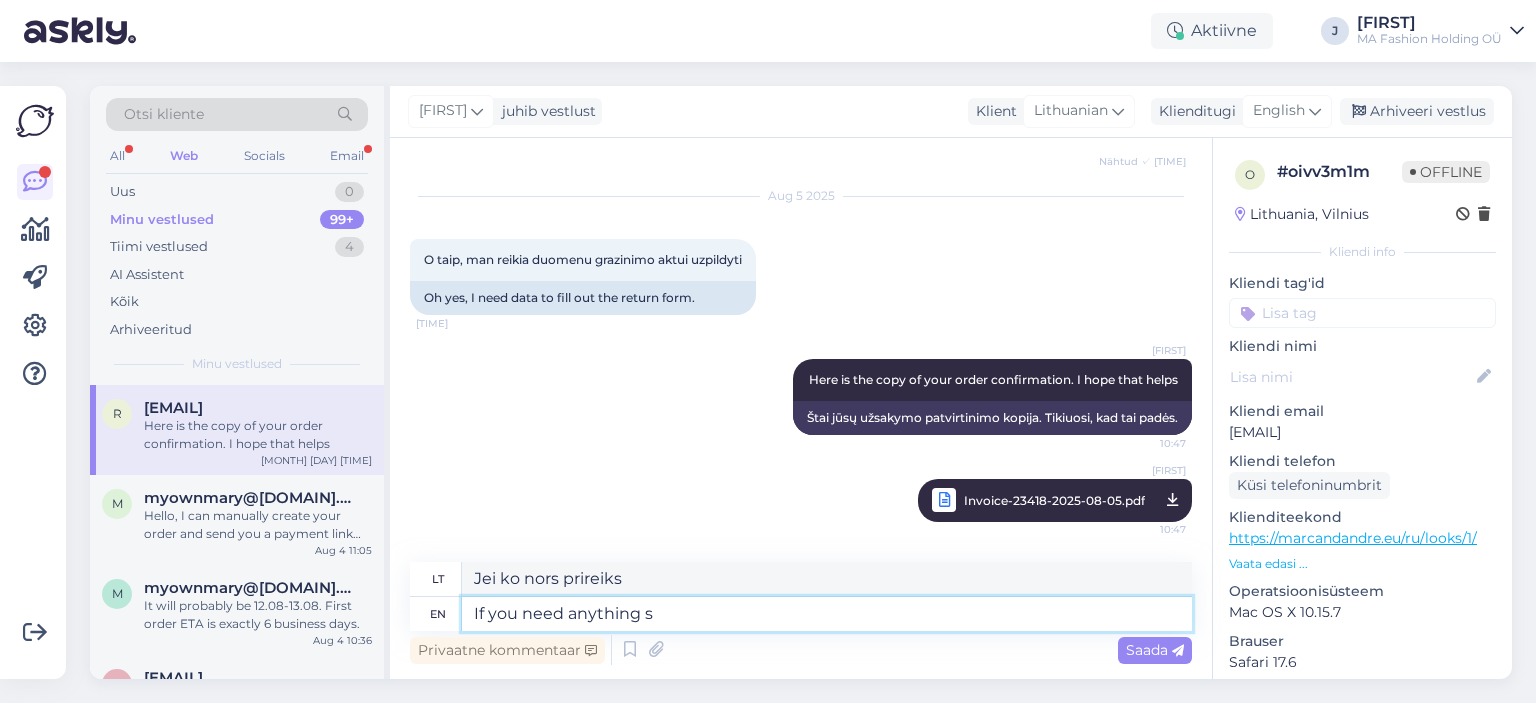 type on "If you need anything" 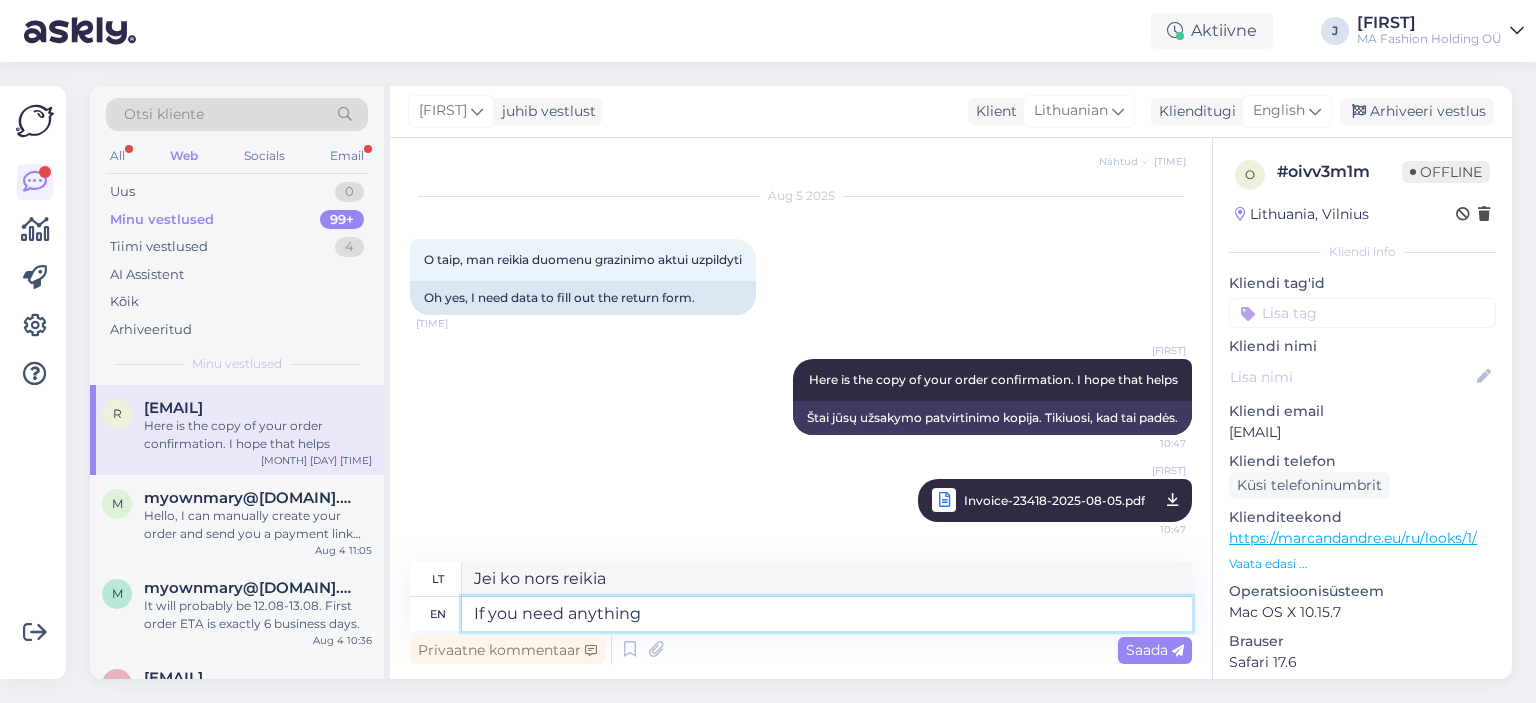 type on "Jei ko nors prireiks" 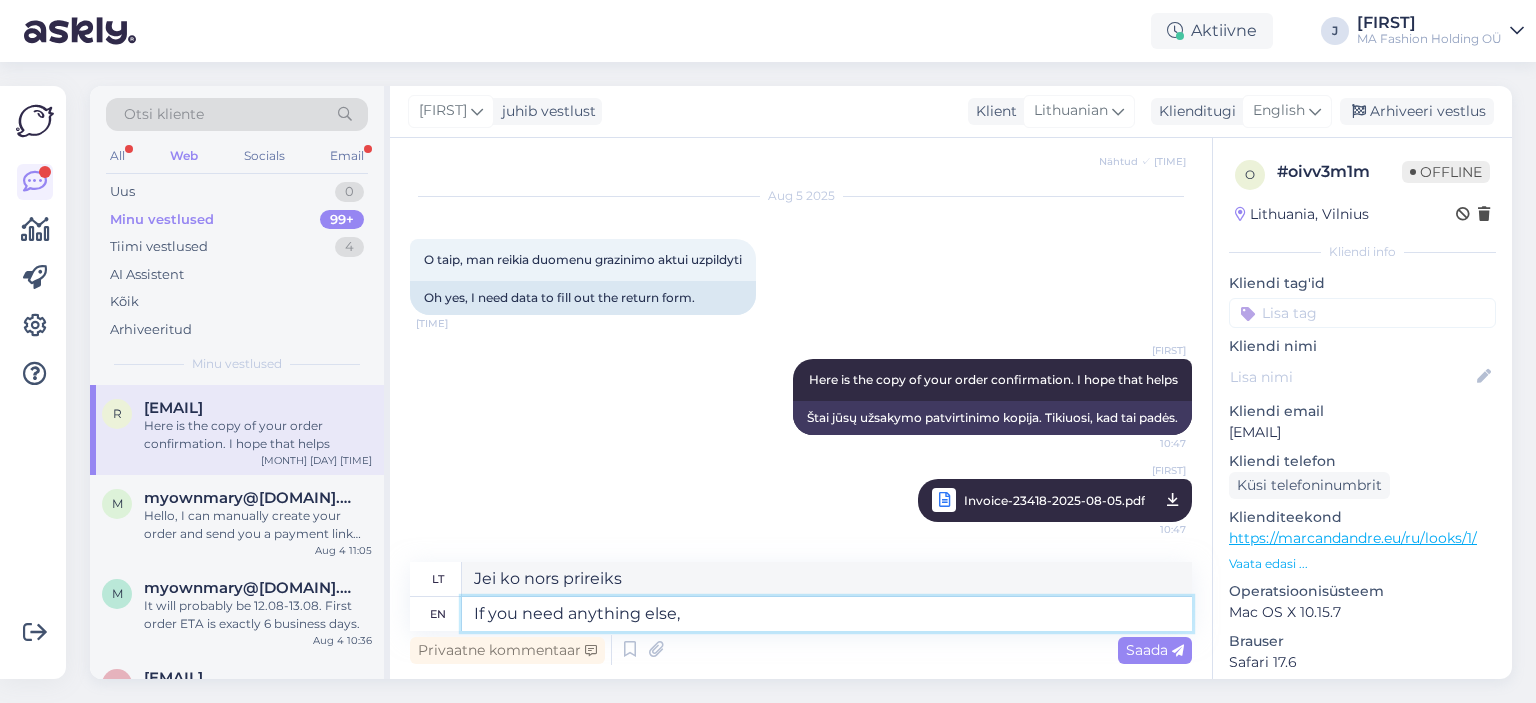 type on "If you need anything else, p" 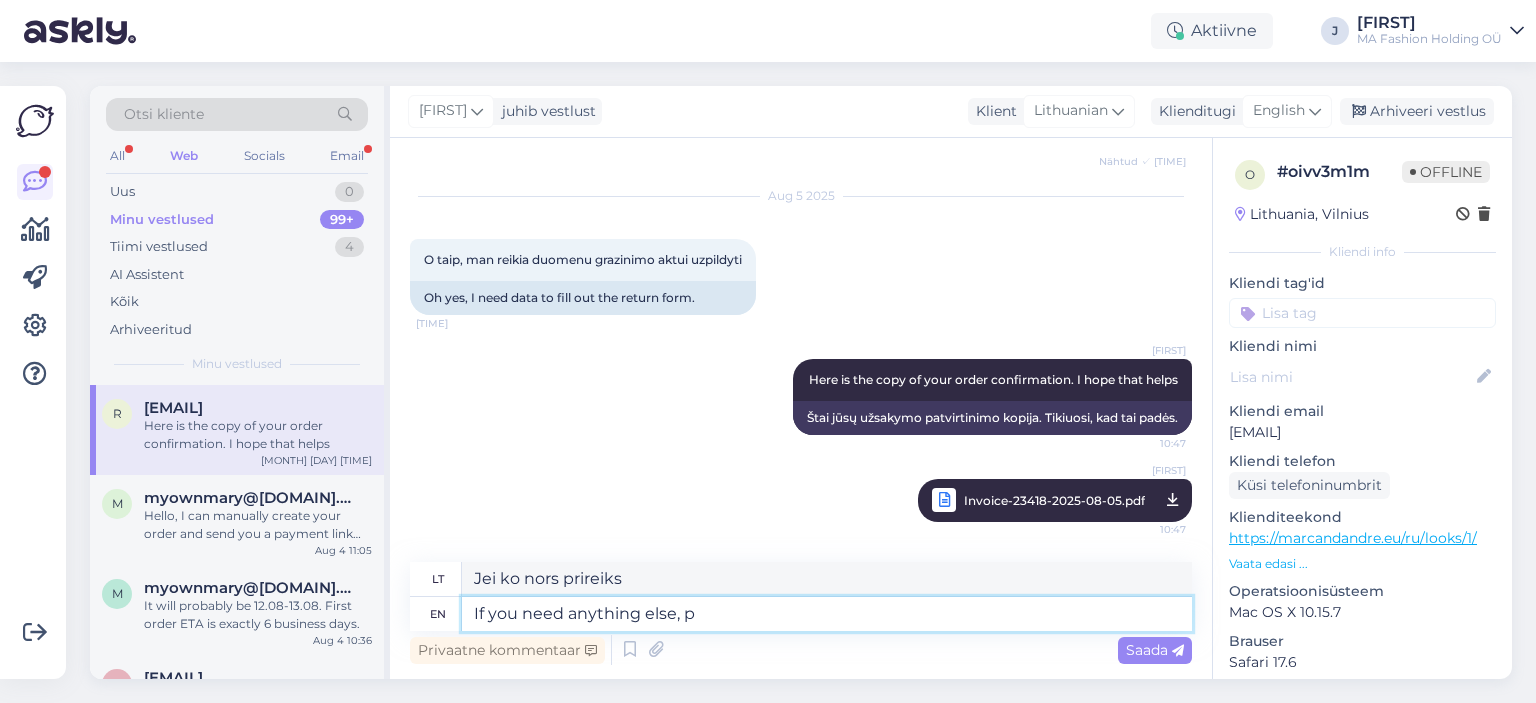 type on "Jei jums dar ko nors reikia," 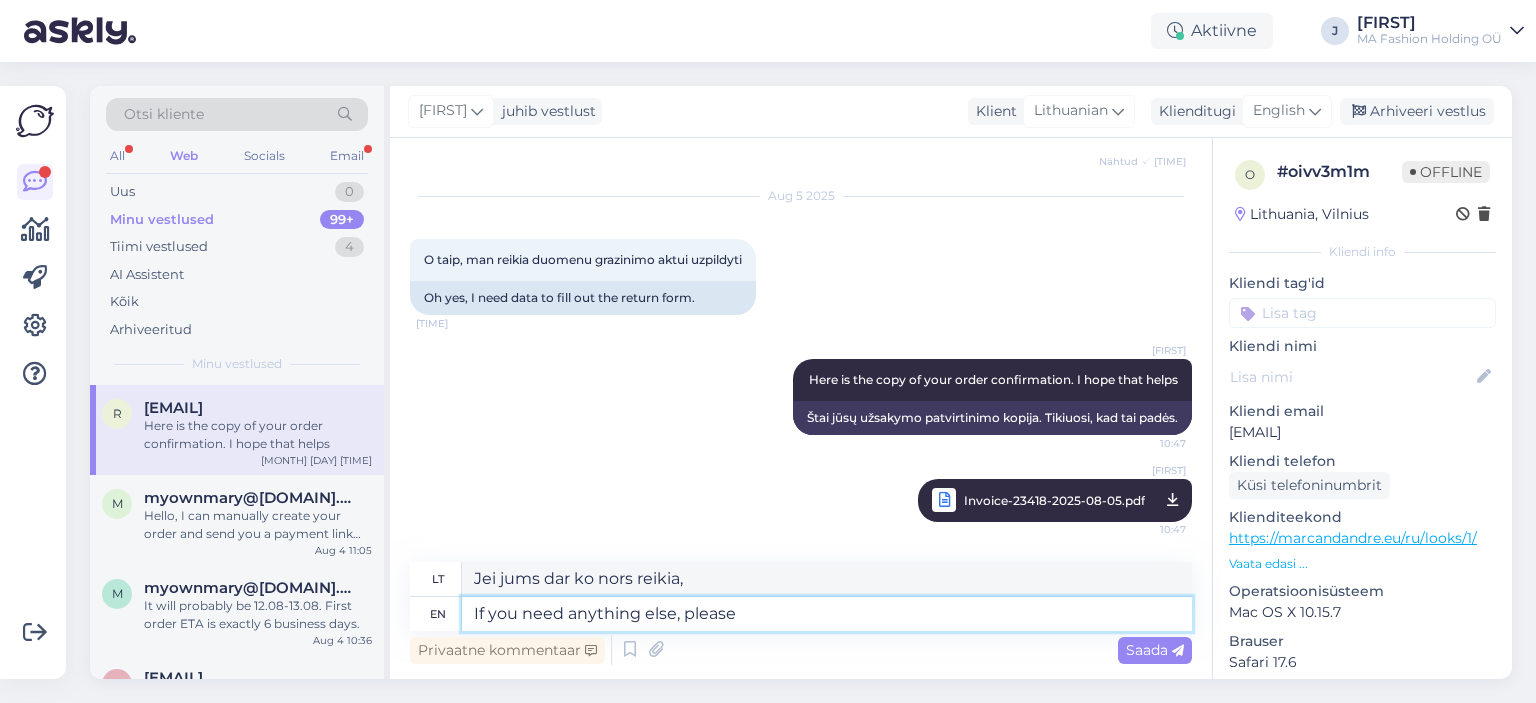 type on "If you need anything else, please" 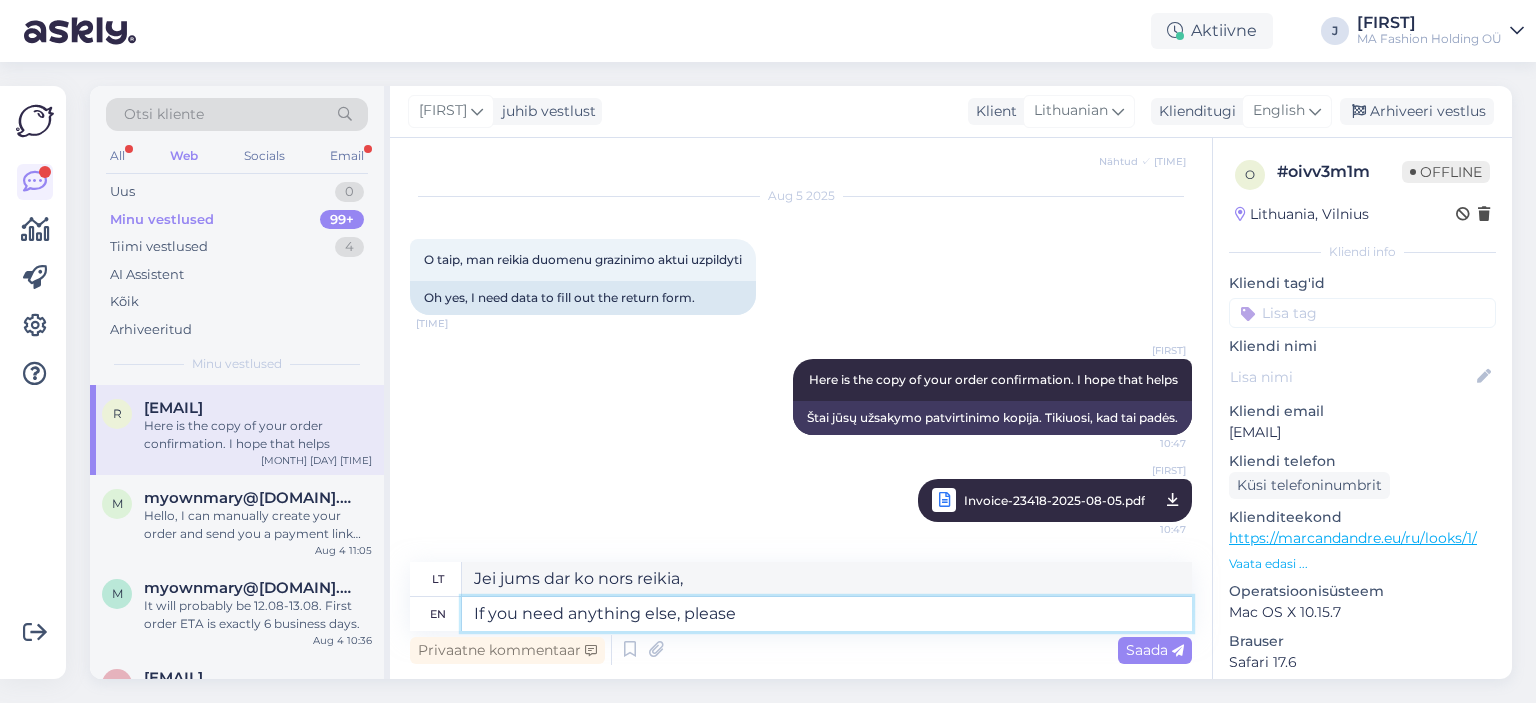 type on "Jei dar ko nors reikia, prašome" 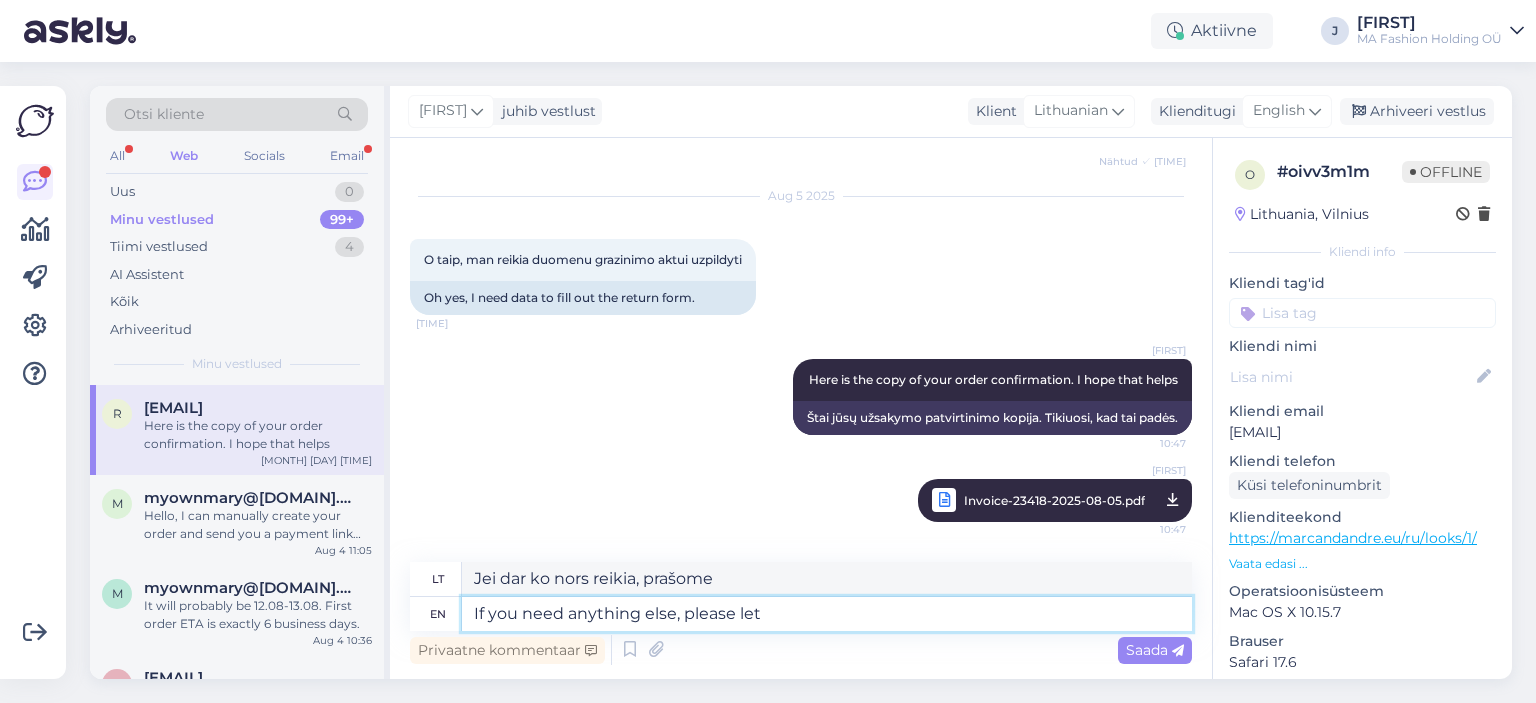 type on "If you need anything else, please let" 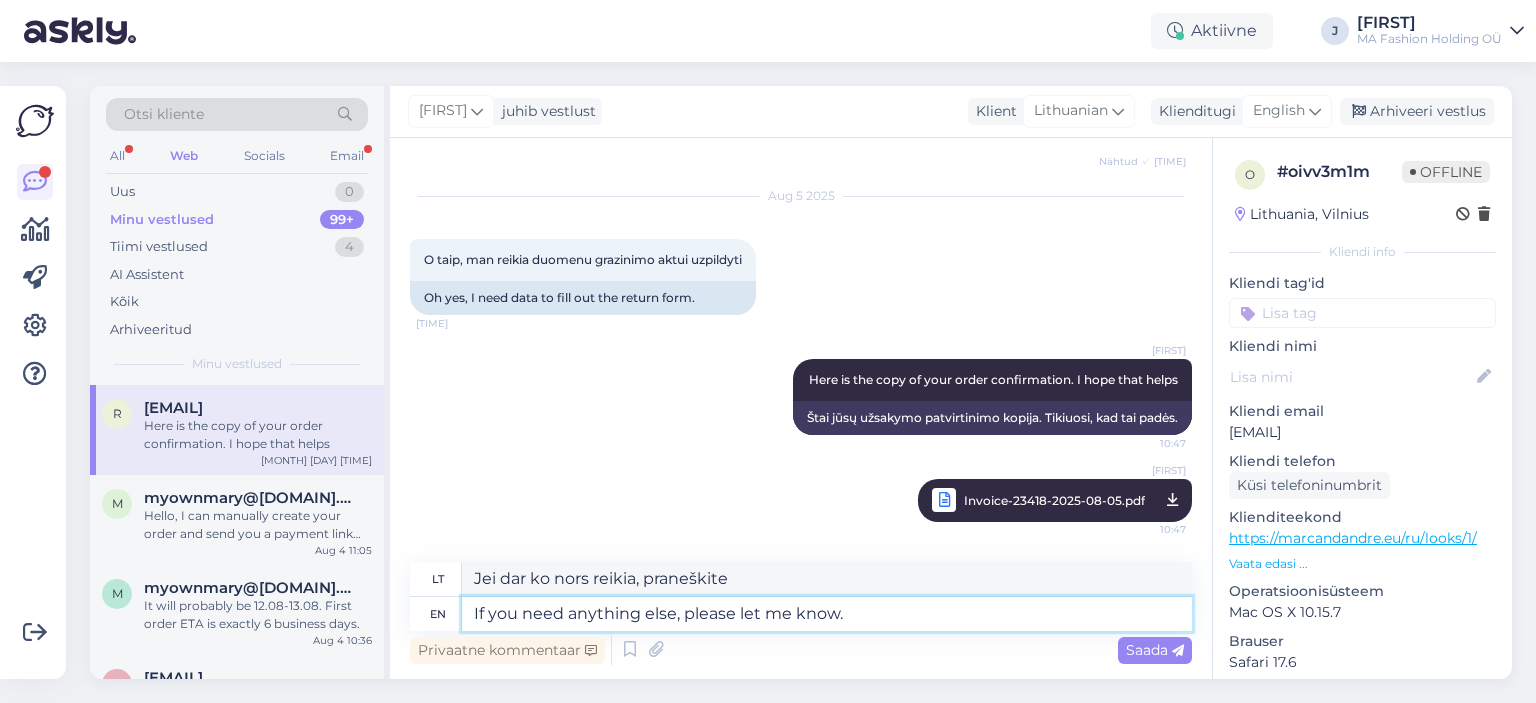 type on "If you need anything else, please let me know." 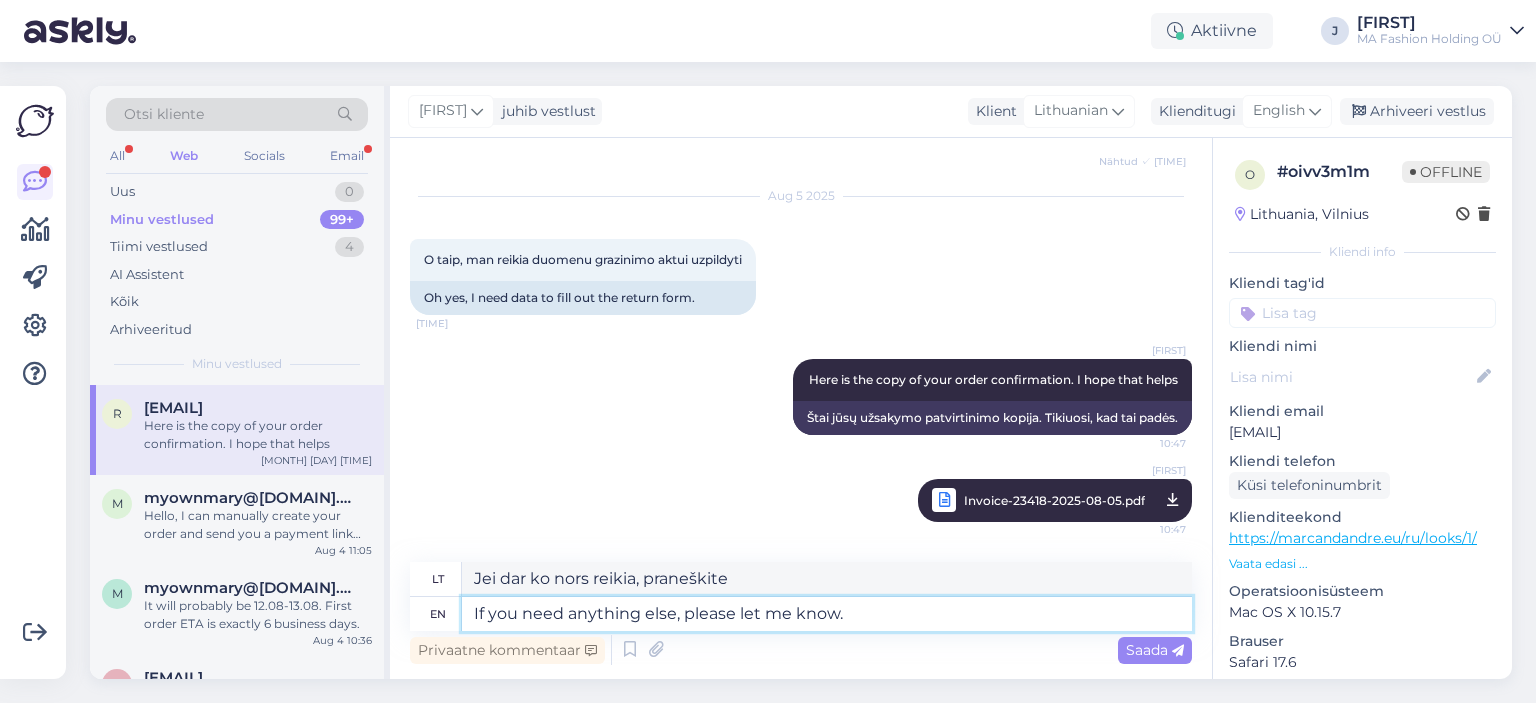 type on "Jei dar ko nors reikia, praneškite man." 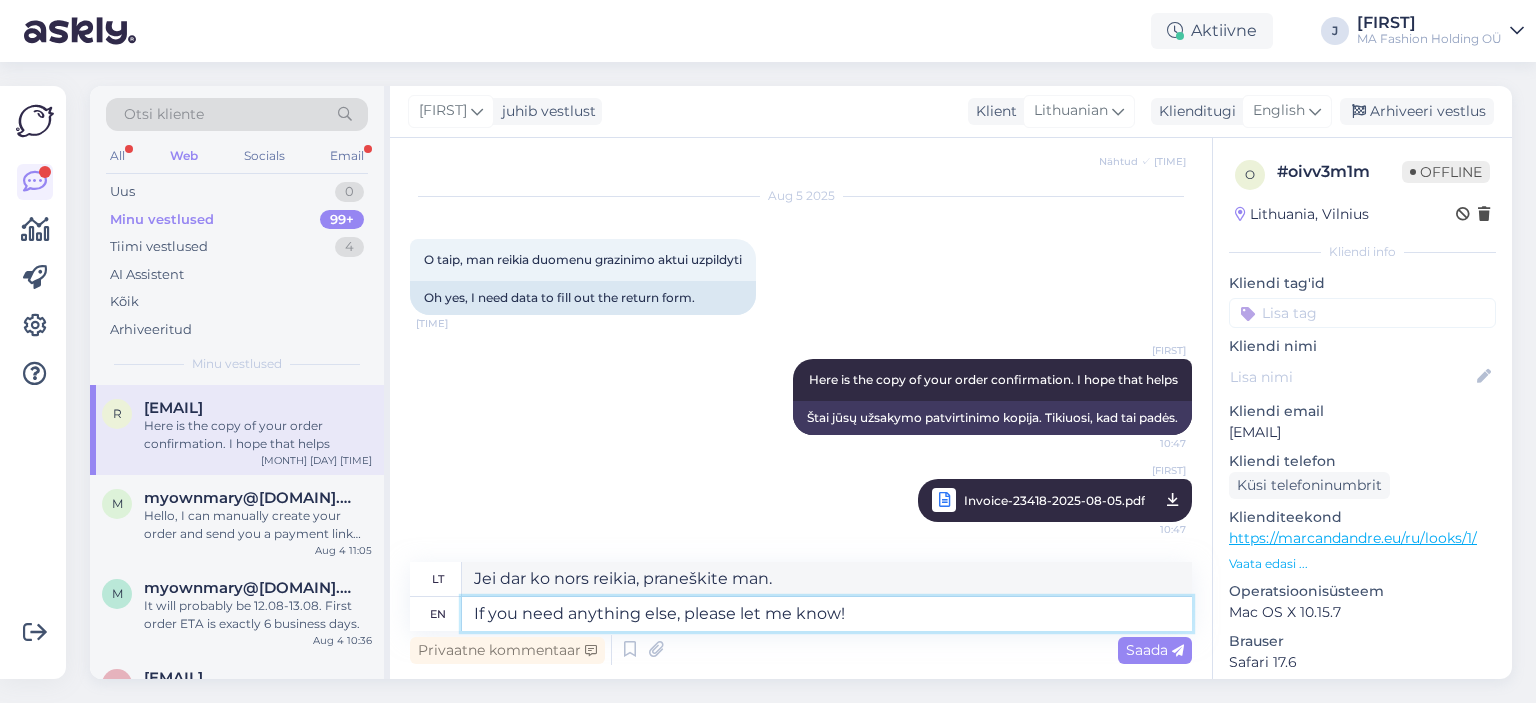 type on "If you need anything else, please let me know!" 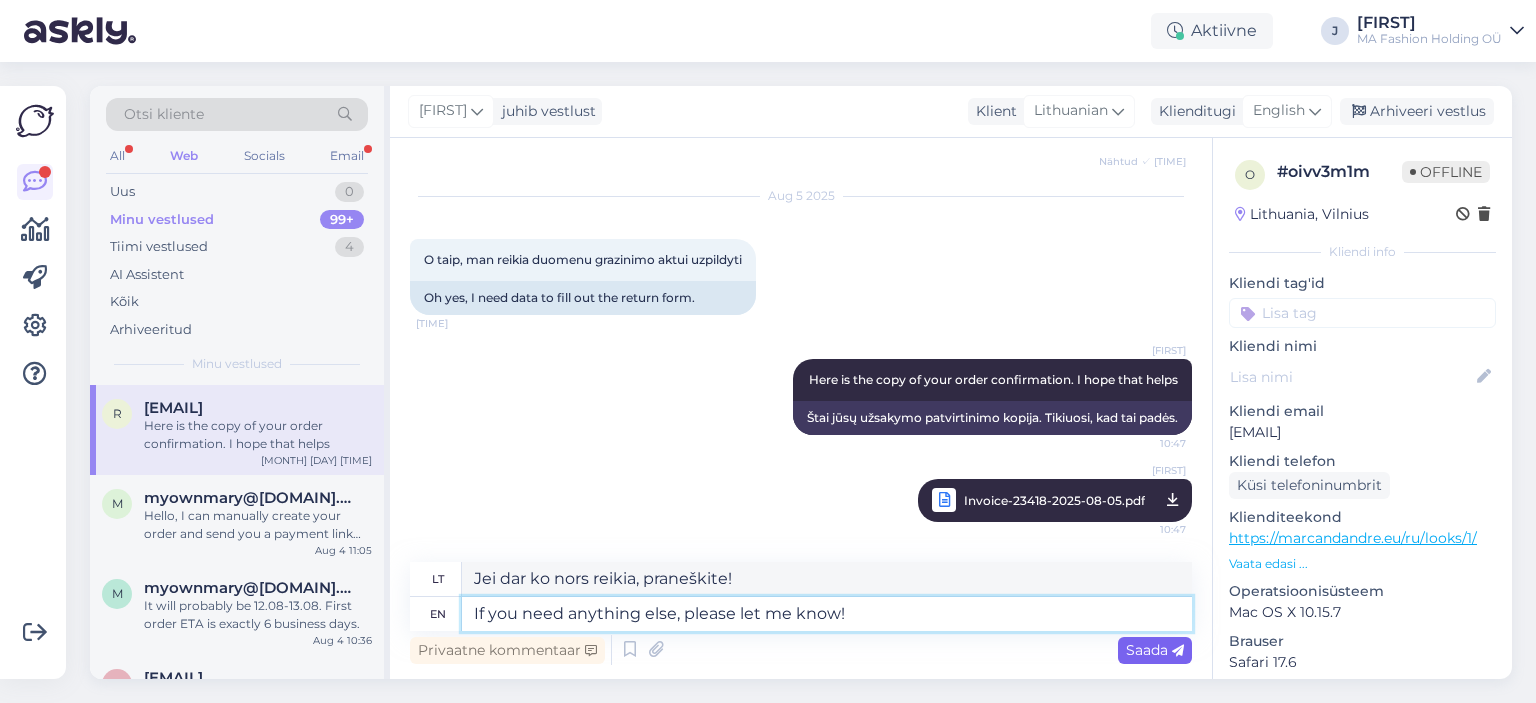 type on "If you need anything else, please let me know!" 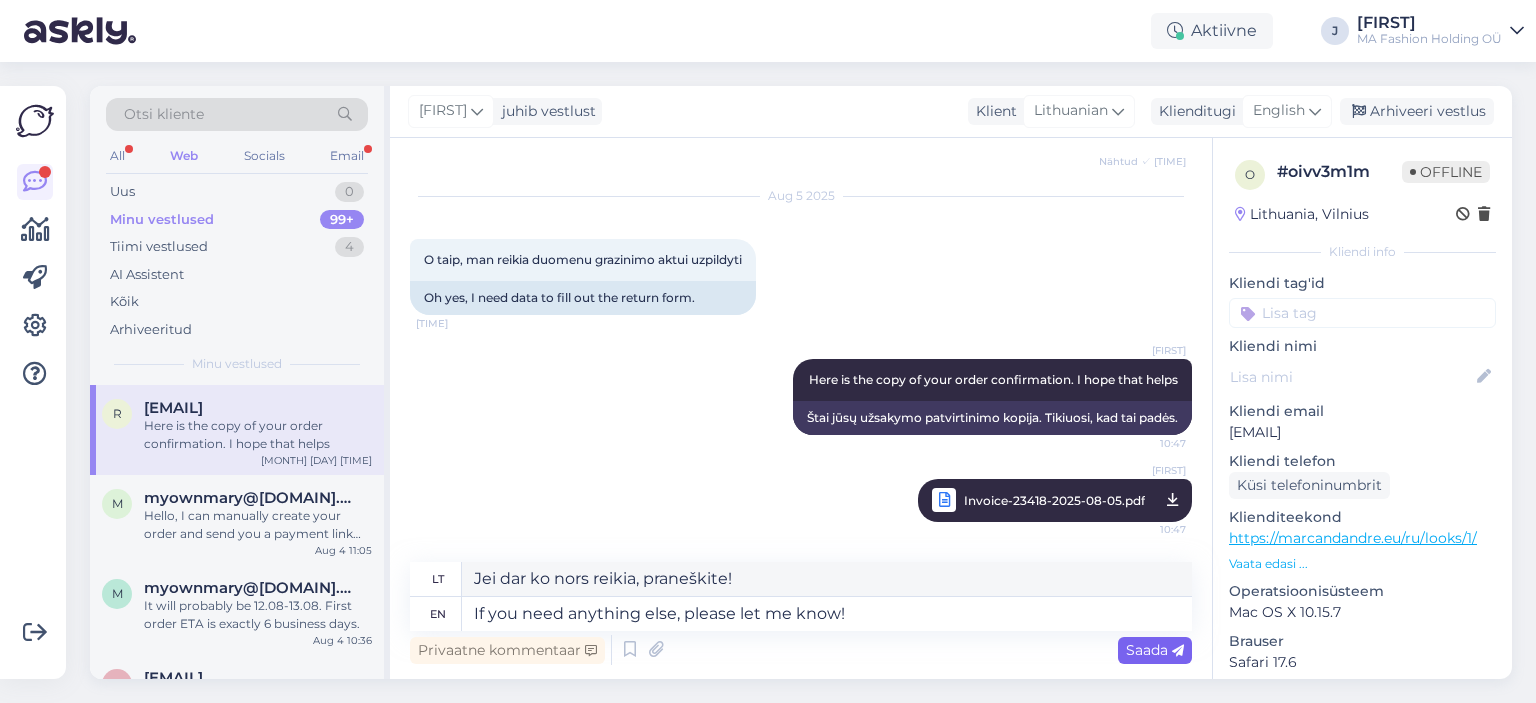 click on "Saada" at bounding box center [1155, 650] 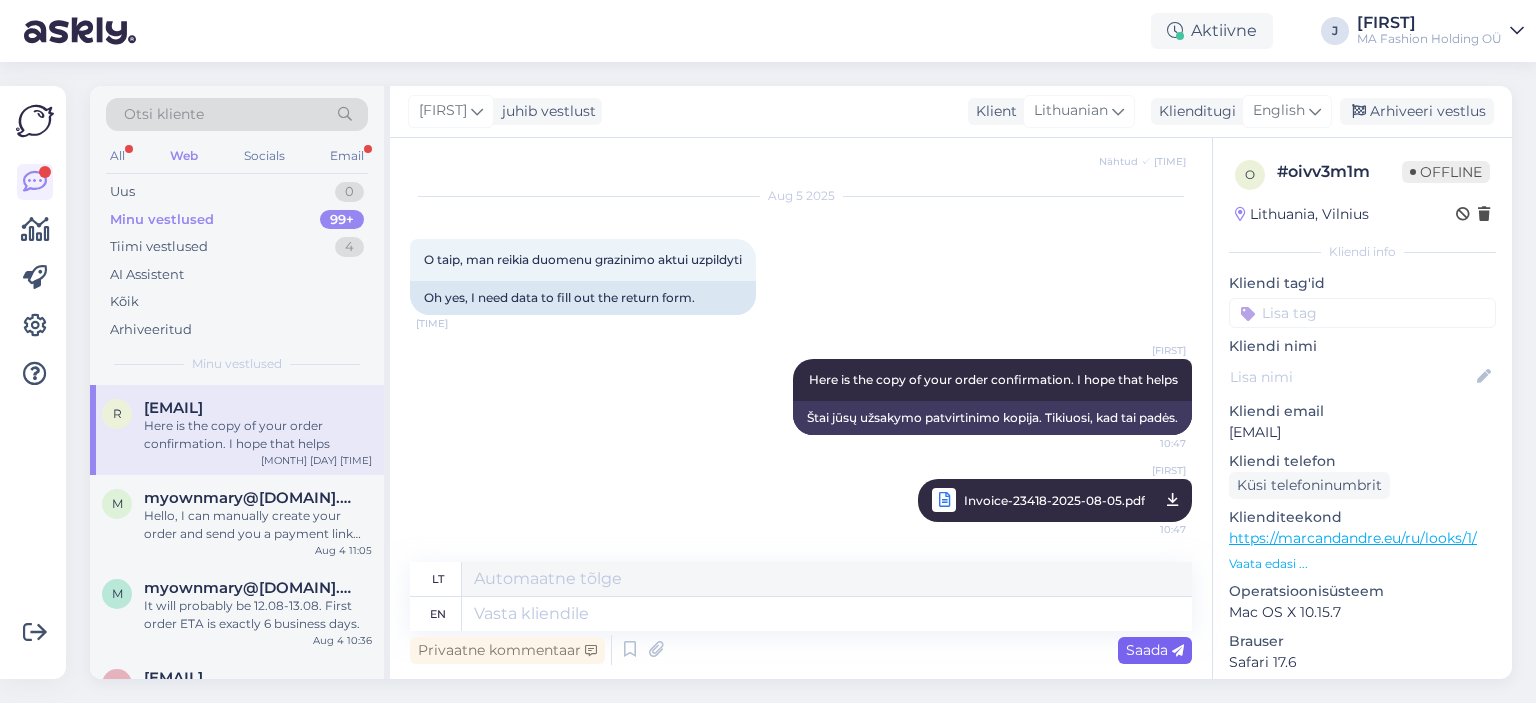 scroll, scrollTop: 918, scrollLeft: 0, axis: vertical 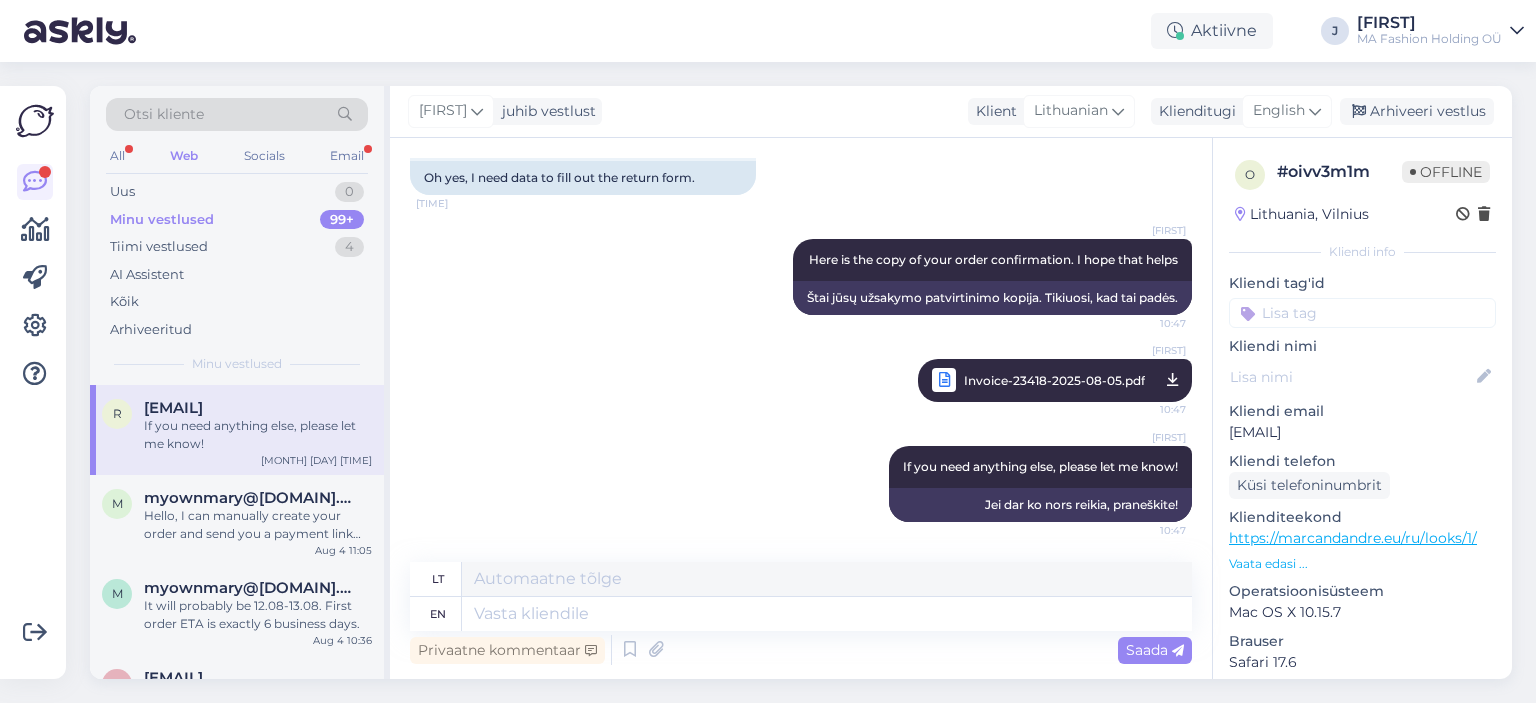 click on "[FIRST] If you need anything else, please let me know! [TIME] Jei dar ko nors reikia, praneškite!" at bounding box center (801, 484) 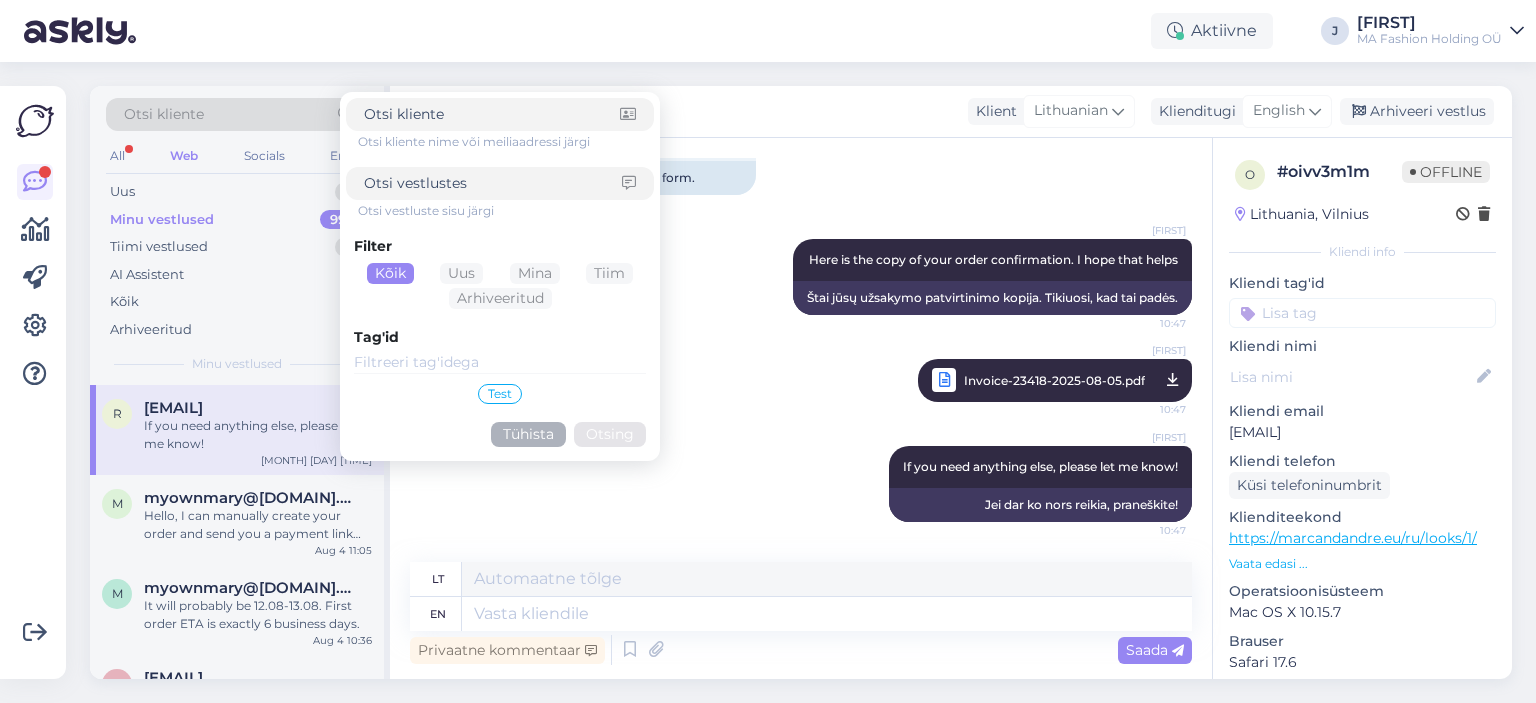 click on "[FIRST] If you need anything else, please let me know! [TIME] Jei dar ko nors reikia, praneškite!" at bounding box center [801, 484] 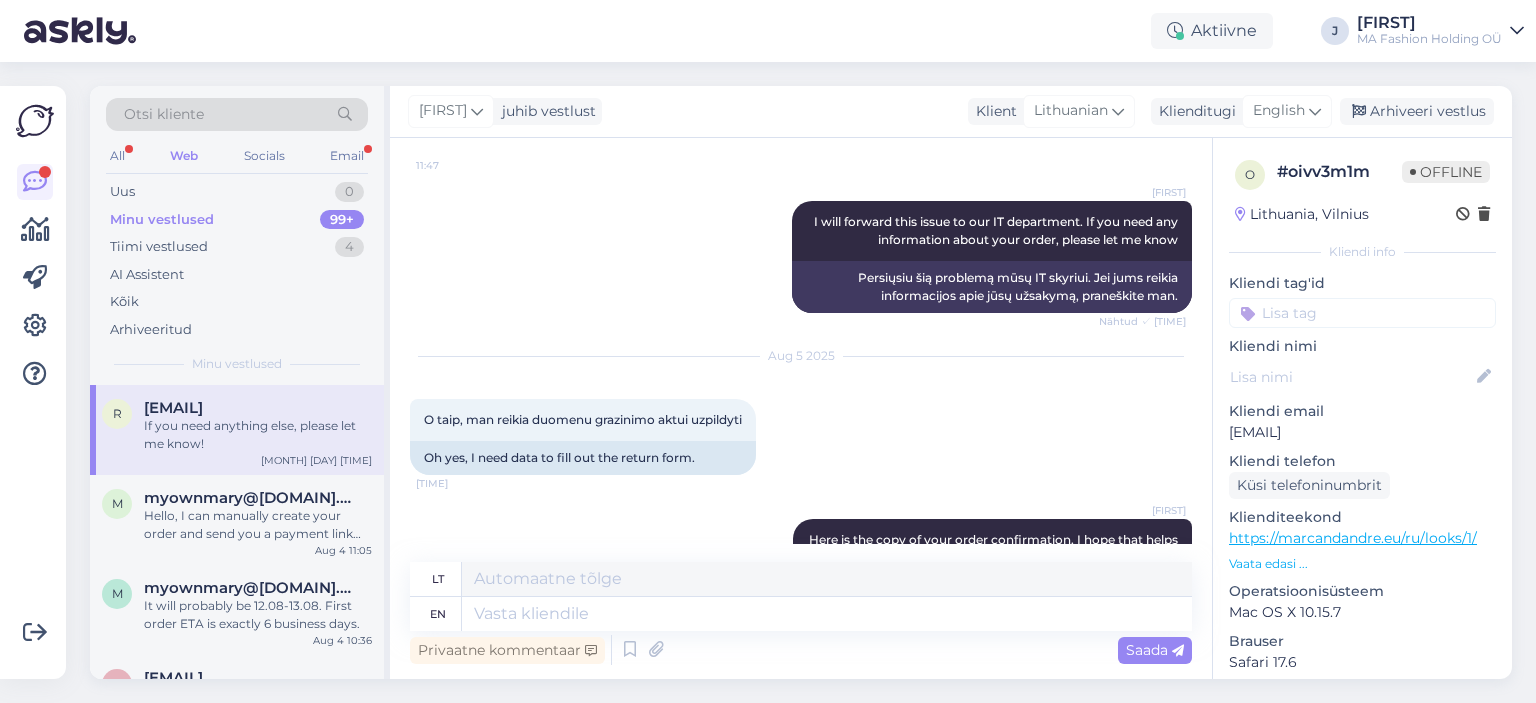 scroll, scrollTop: 618, scrollLeft: 0, axis: vertical 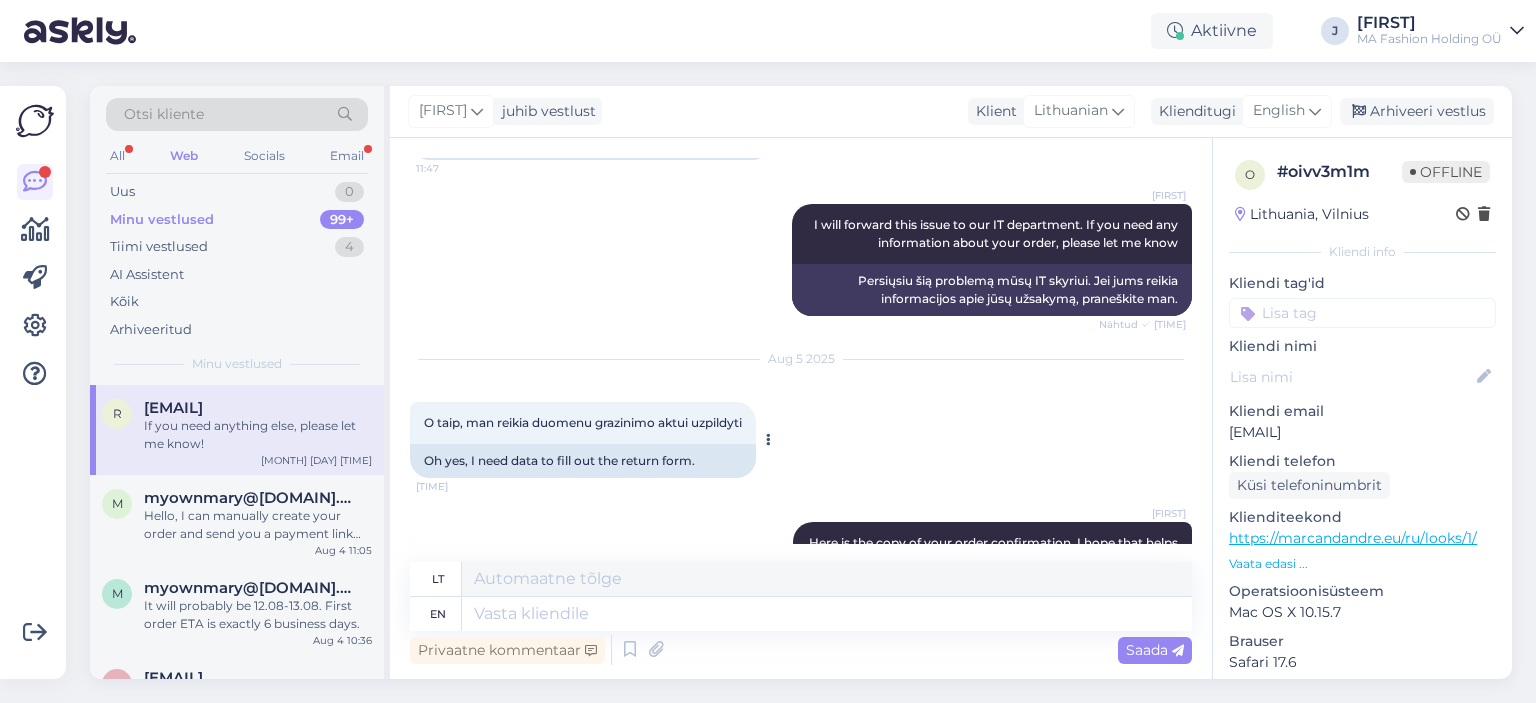 click on "Oh yes, I need data to fill out the return form." at bounding box center (583, 461) 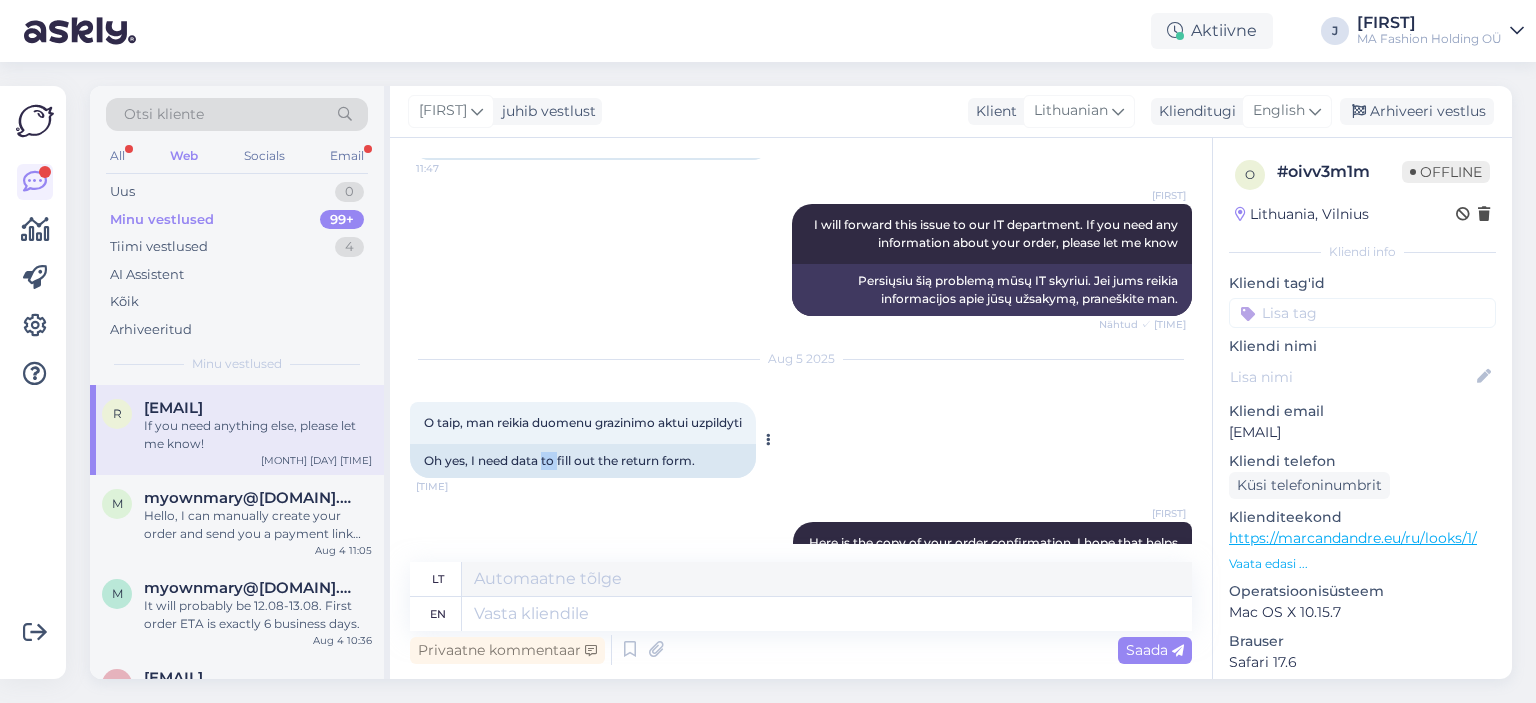 click on "Oh yes, I need data to fill out the return form." at bounding box center [583, 461] 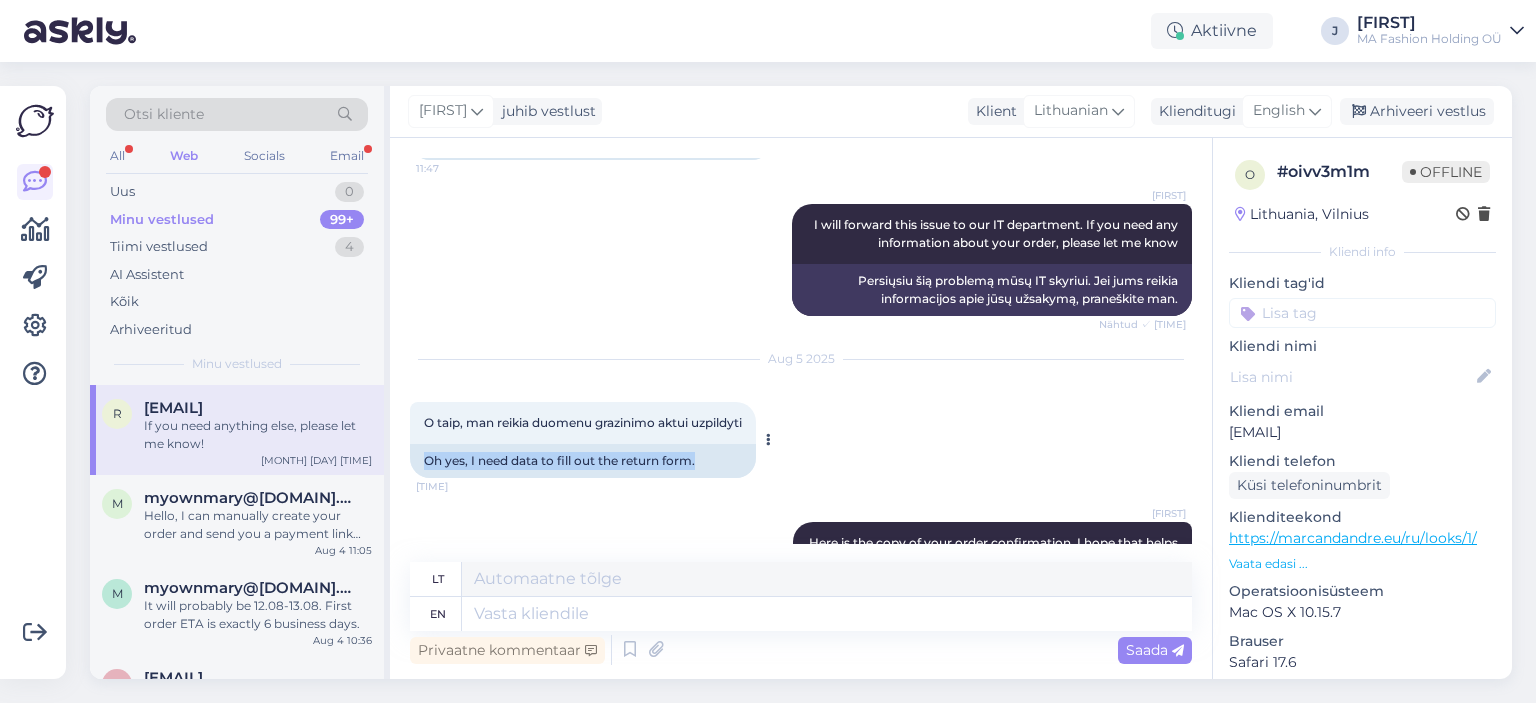 click on "Oh yes, I need data to fill out the return form." at bounding box center [583, 461] 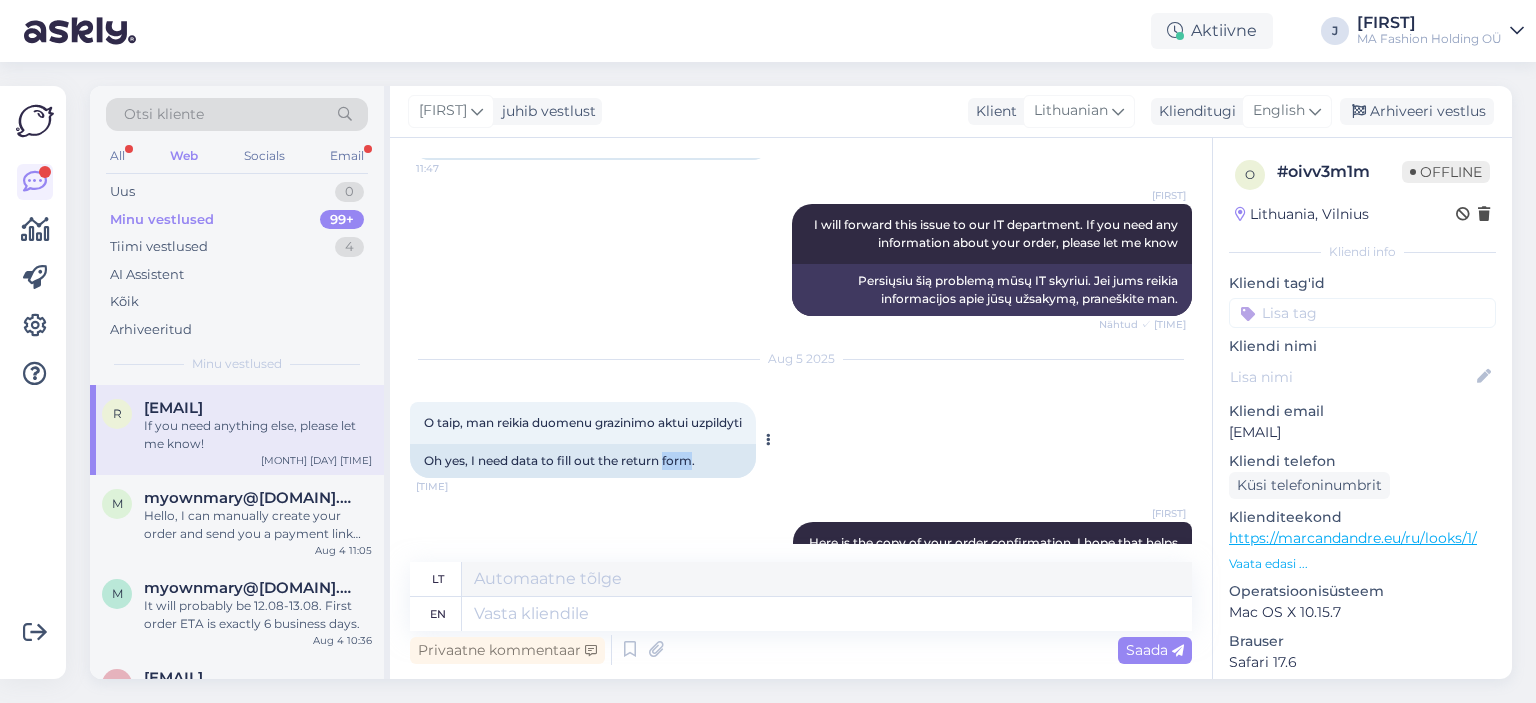 click on "Oh yes, I need data to fill out the return form." at bounding box center [583, 461] 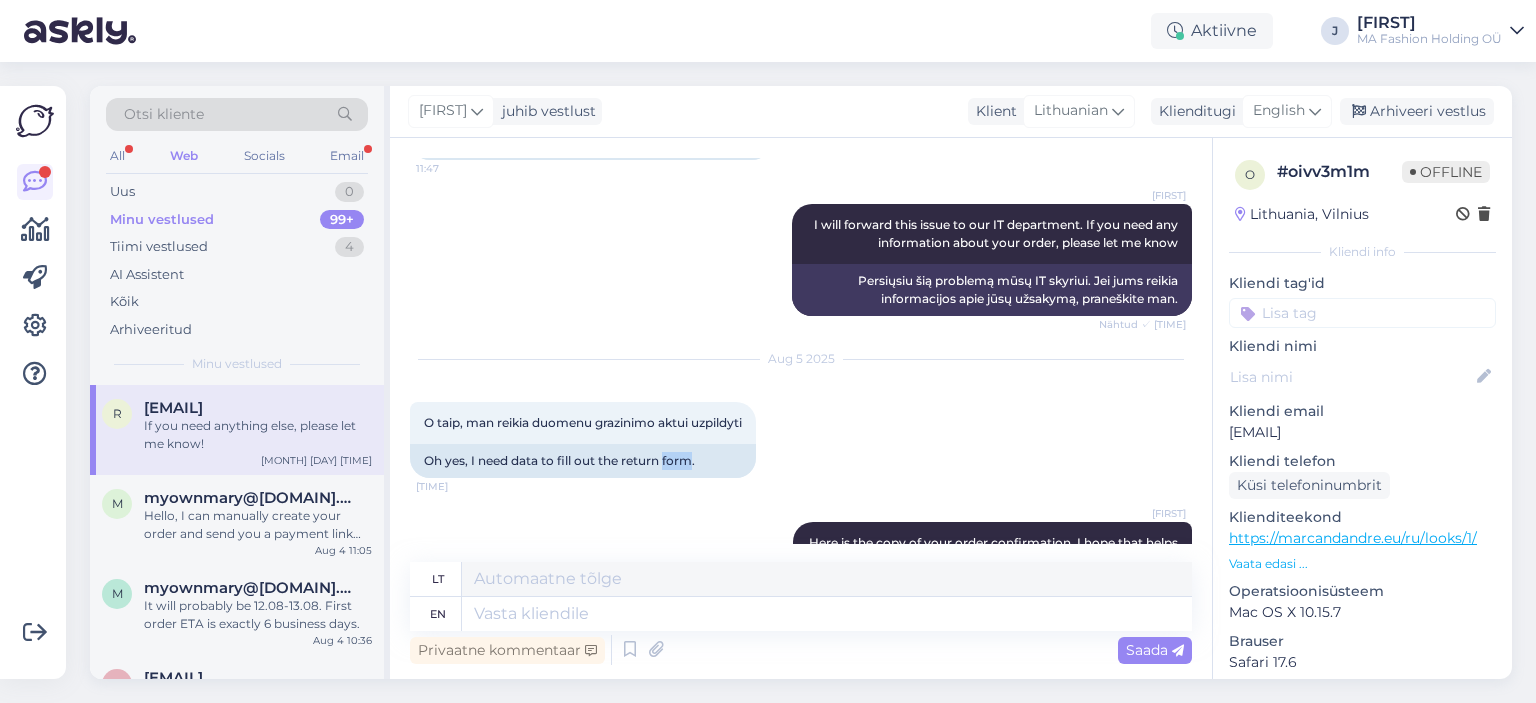 scroll, scrollTop: 818, scrollLeft: 0, axis: vertical 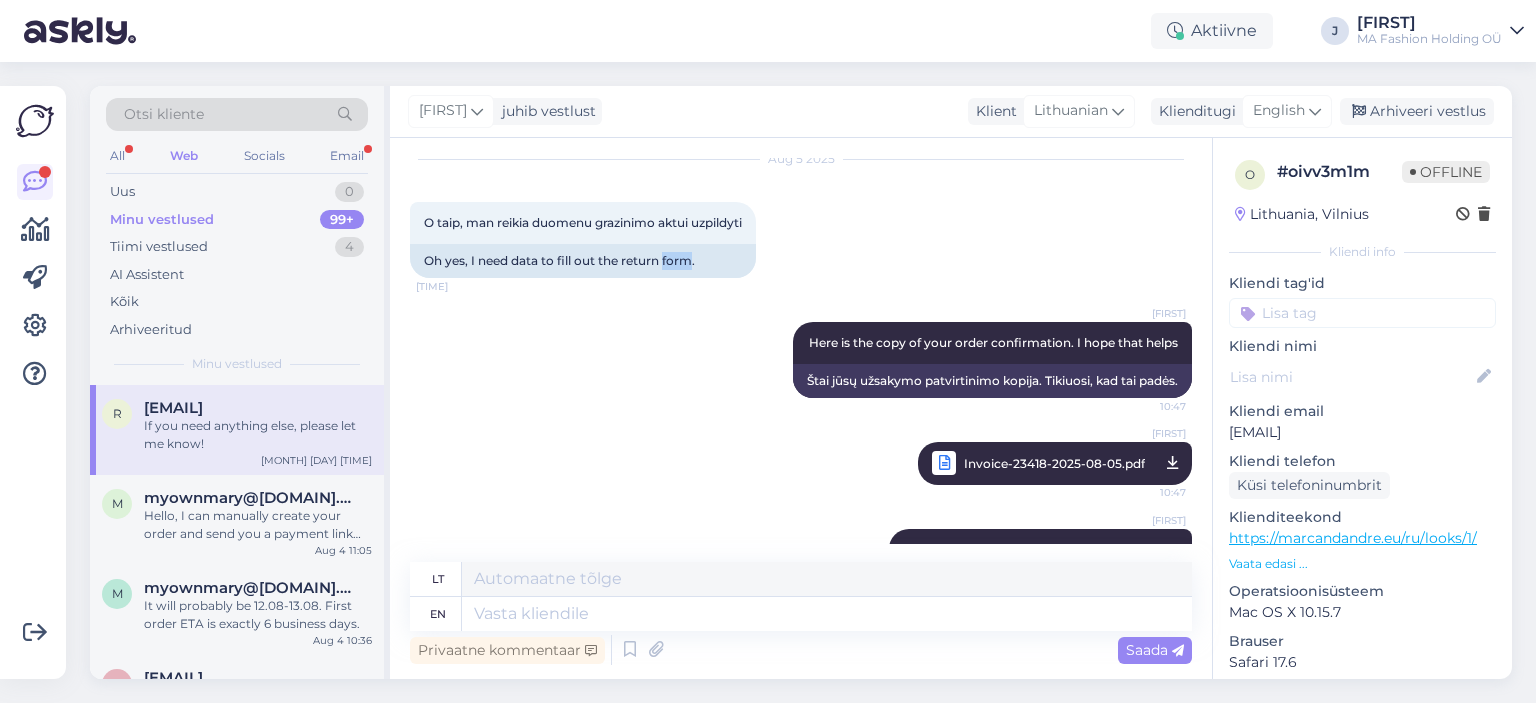 click on "Invoice-23418-2025-08-05.pdf" at bounding box center (1054, 463) 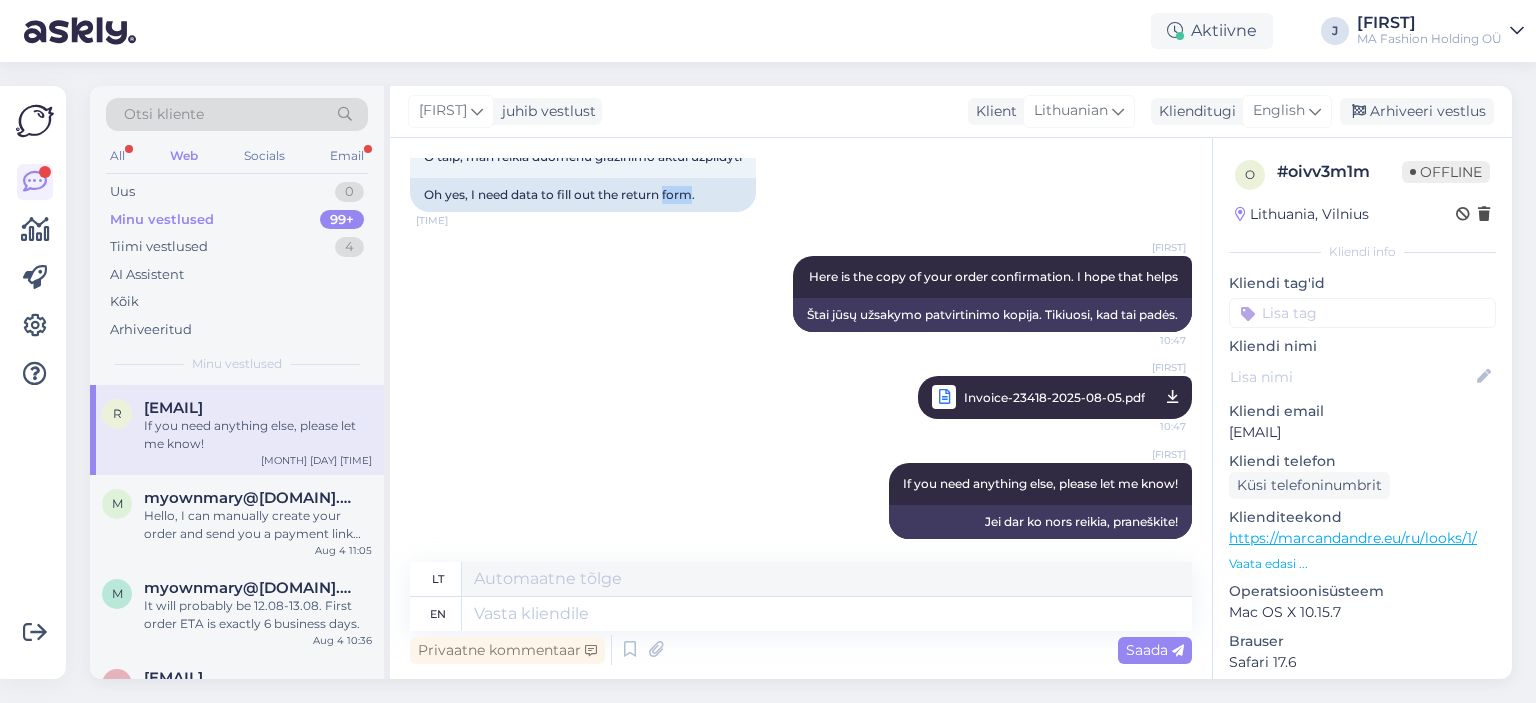 scroll, scrollTop: 918, scrollLeft: 0, axis: vertical 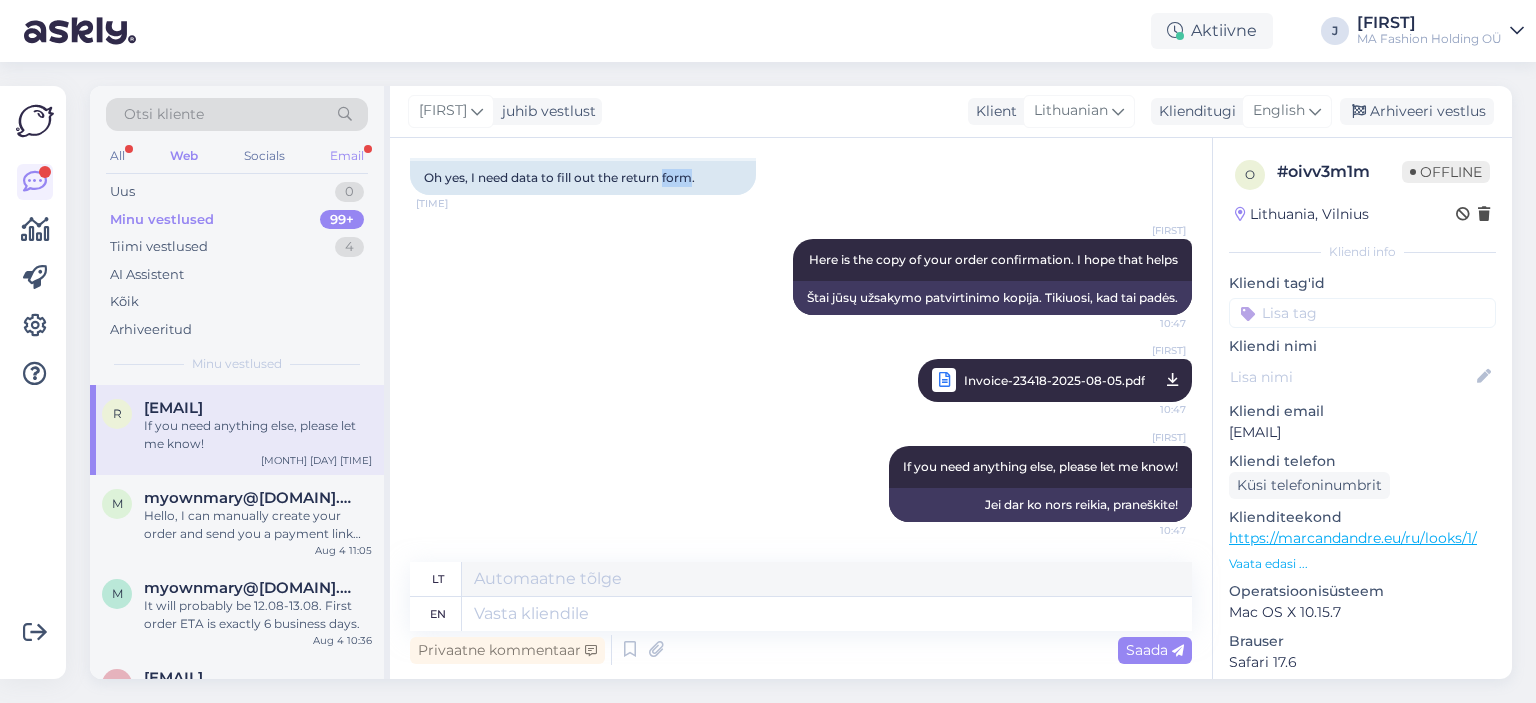 click on "Email" at bounding box center (347, 156) 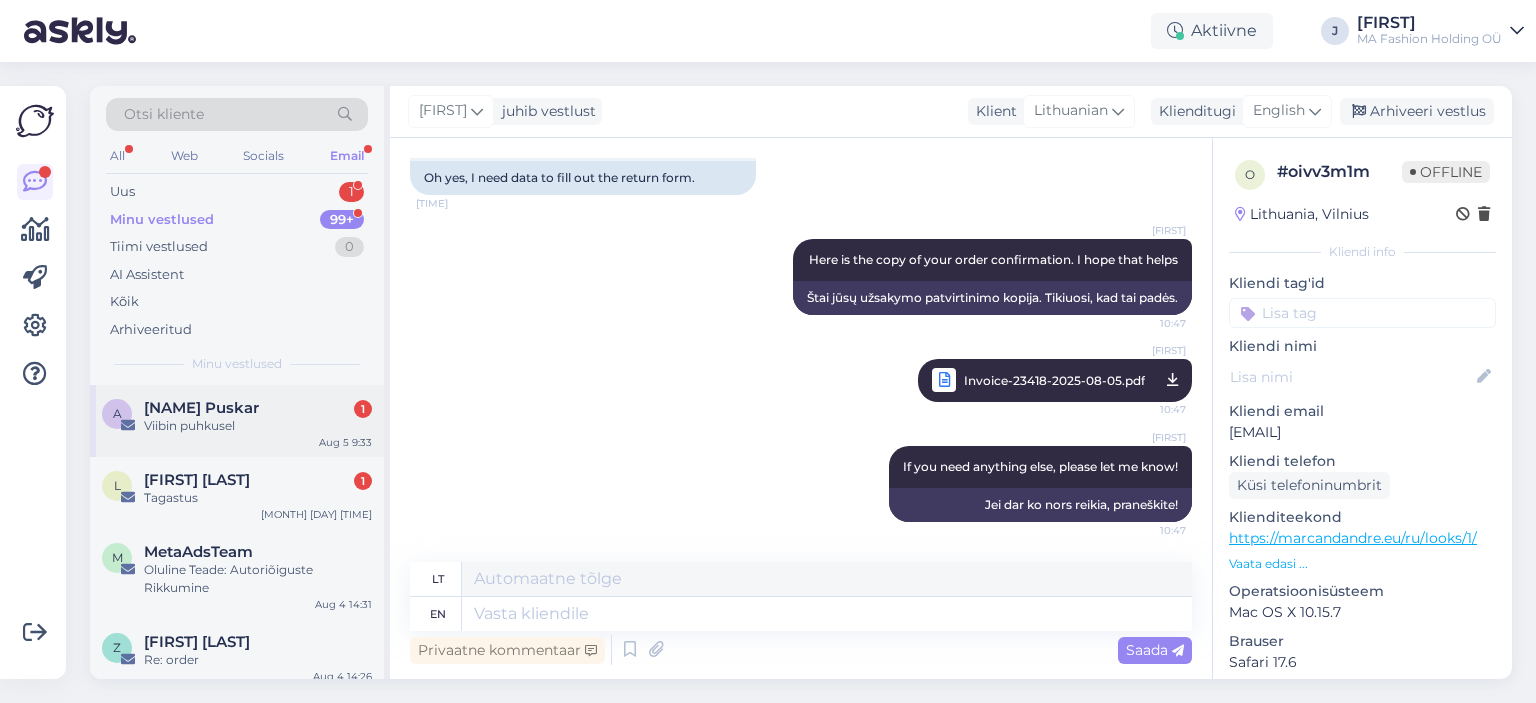 click on "[FIRST]-[FIRST] [LAST] 1 Viibin puhkusel [MONTH] [DAY] [TIME]" at bounding box center [237, 421] 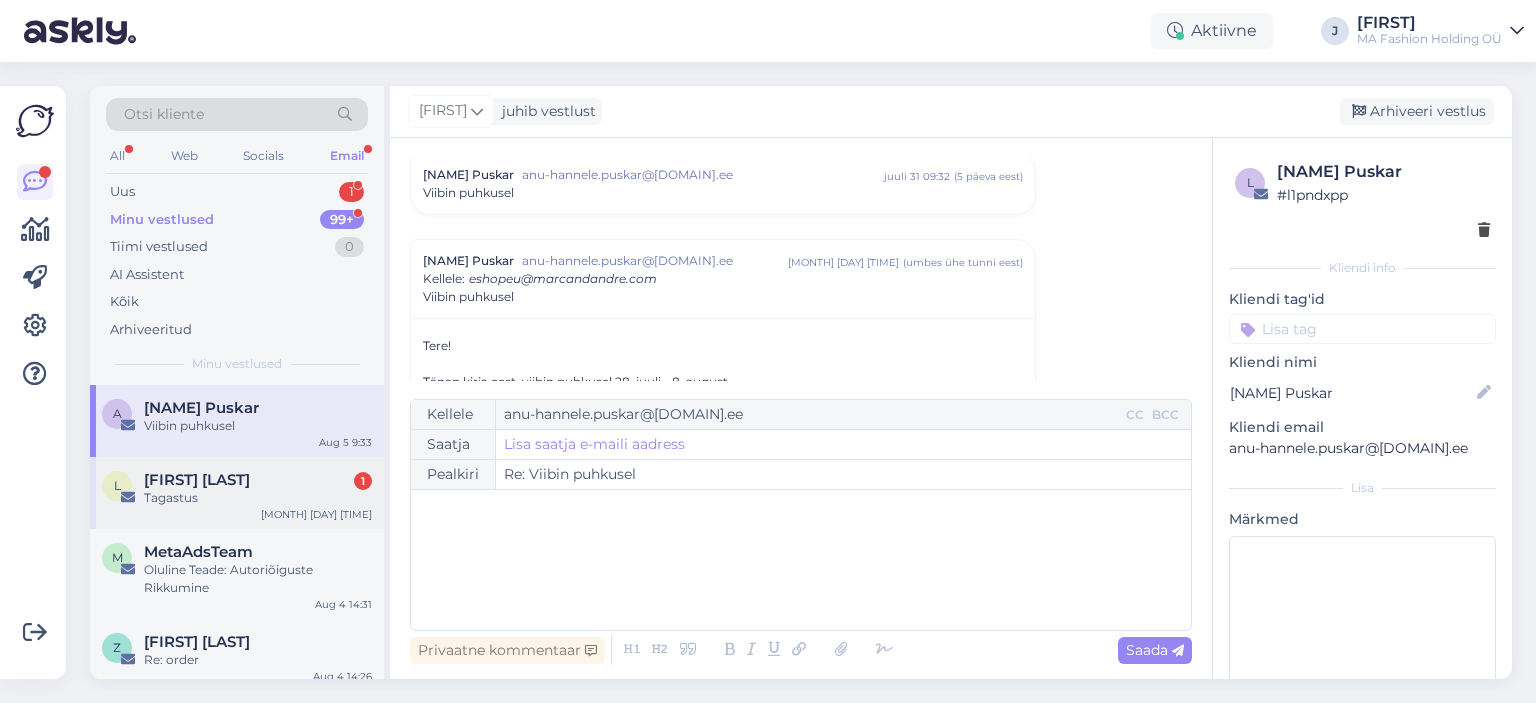 click on "L [NAME] T?nson 1 Tagastus Aug 5 0:41" at bounding box center (237, 493) 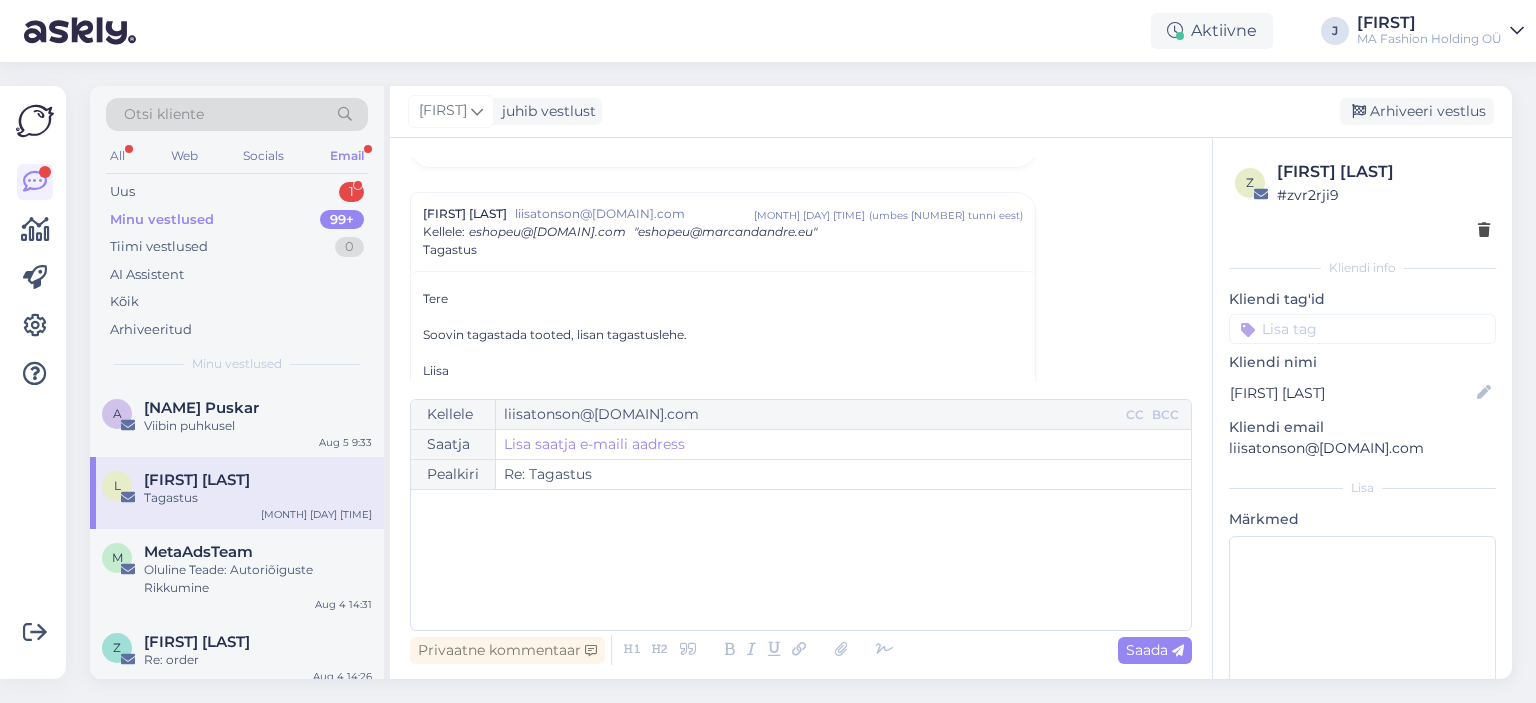 scroll, scrollTop: 892, scrollLeft: 0, axis: vertical 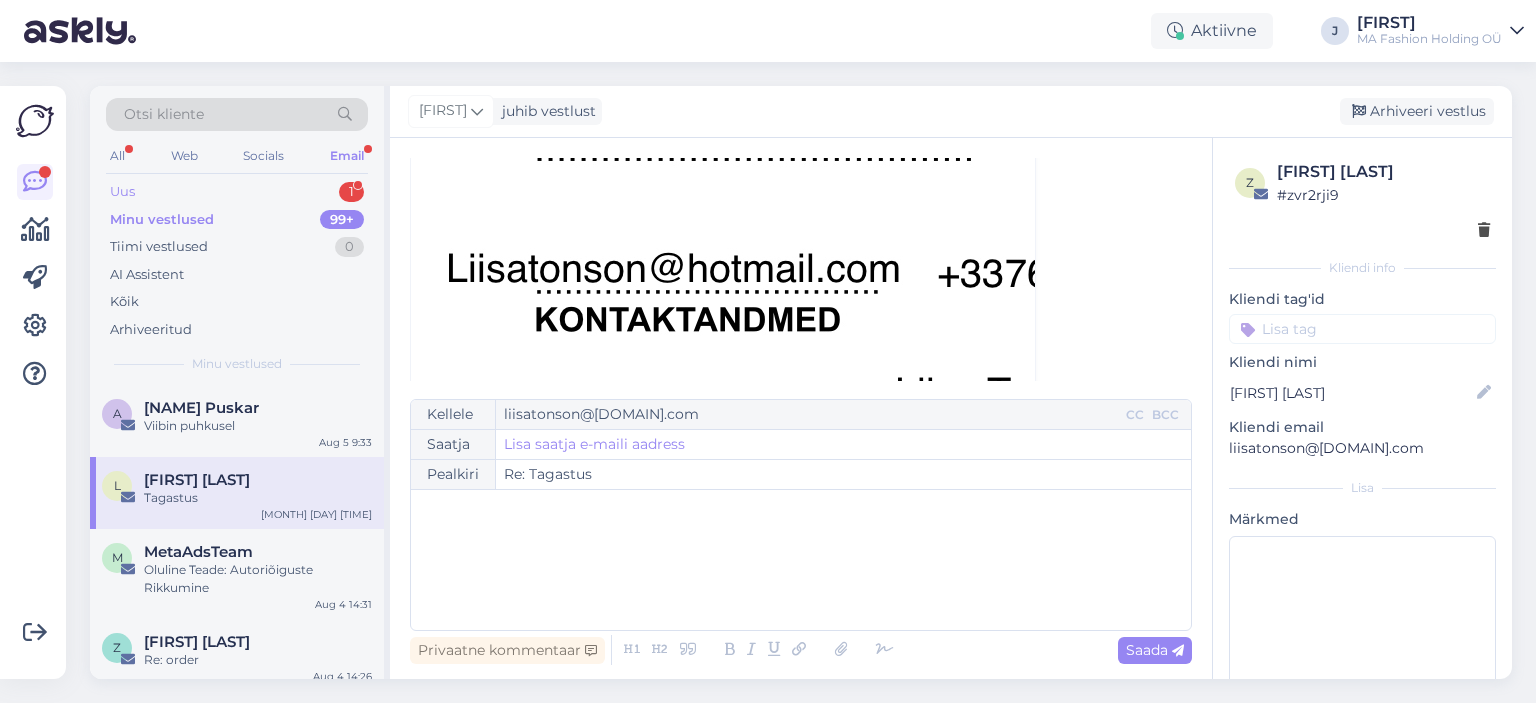 click on "Uus 1" at bounding box center [237, 192] 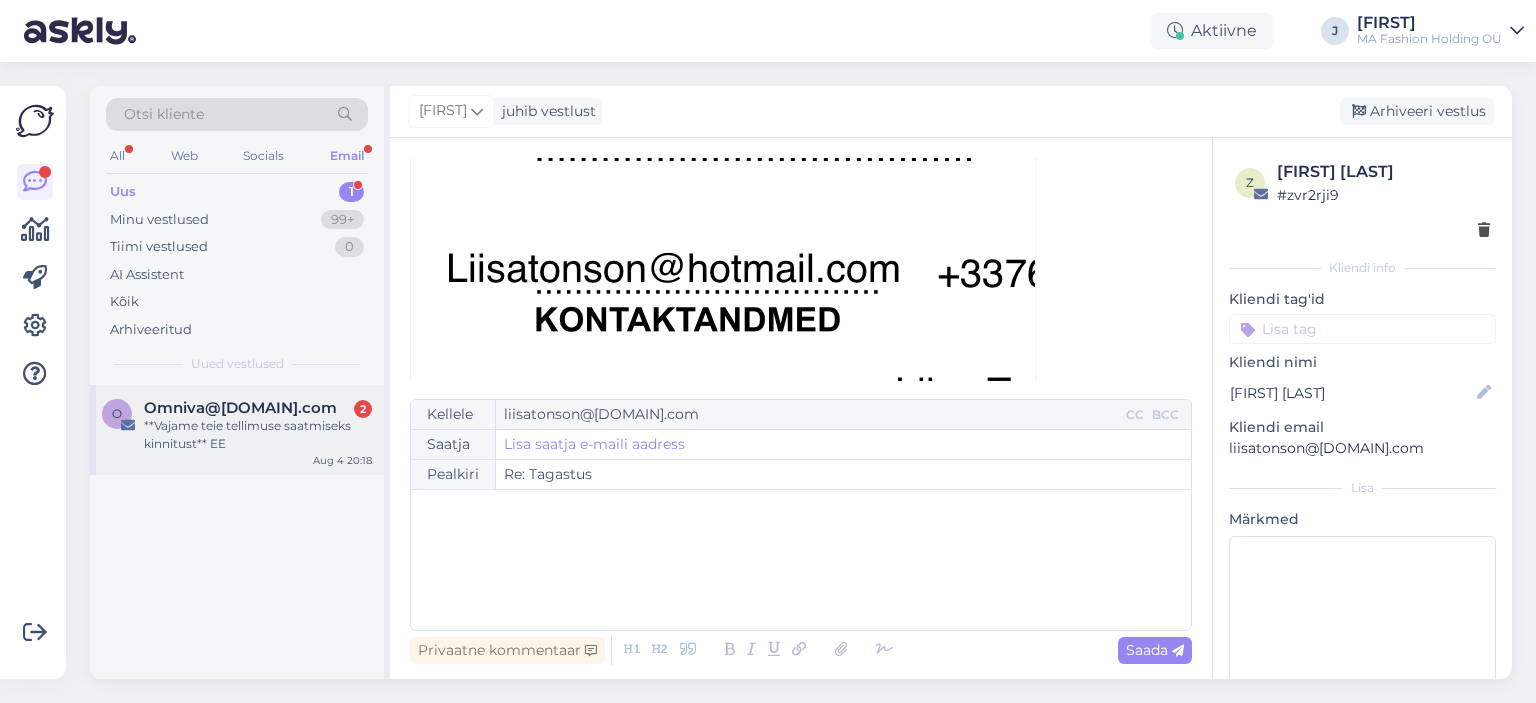 click on "**Vajame teie tellimuse saatmiseks kinnitust** EE" at bounding box center (258, 435) 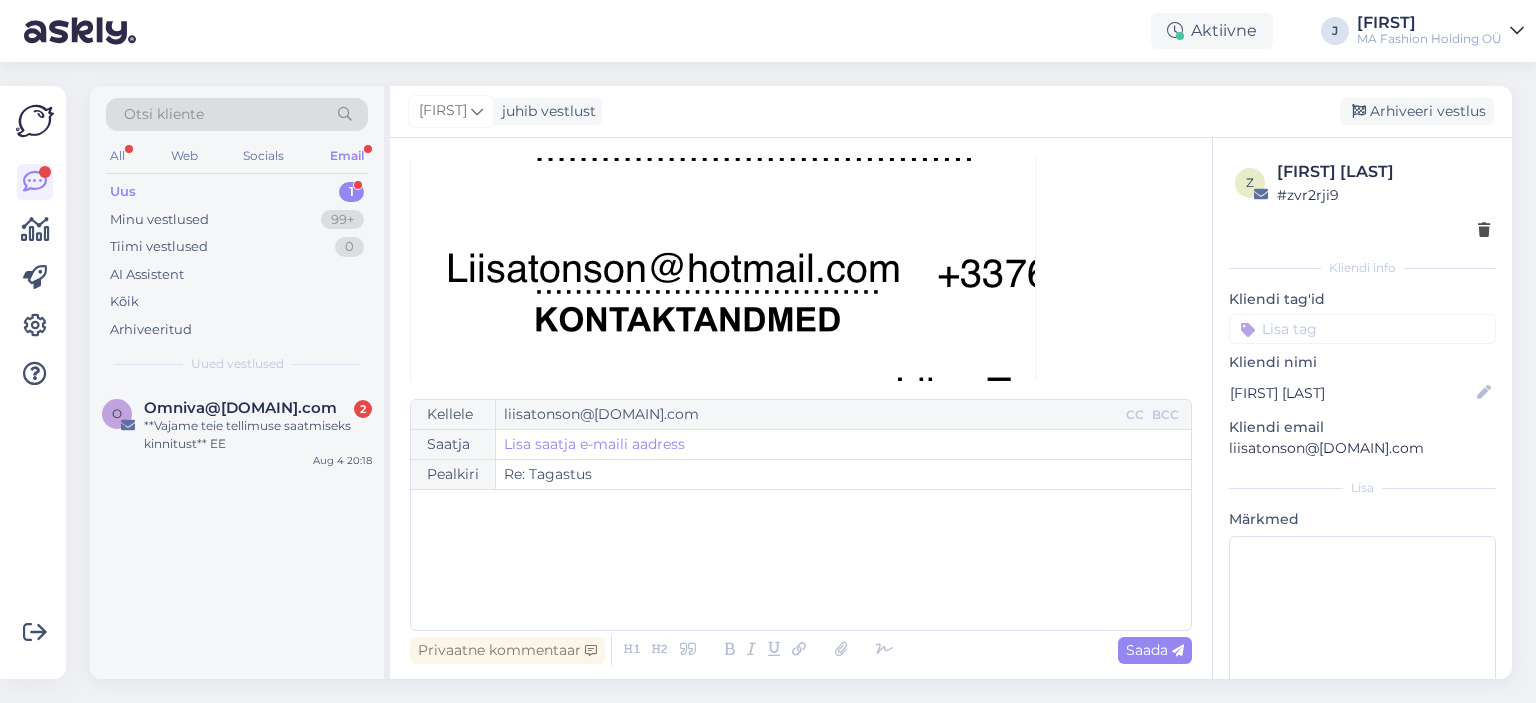 scroll, scrollTop: 0, scrollLeft: 0, axis: both 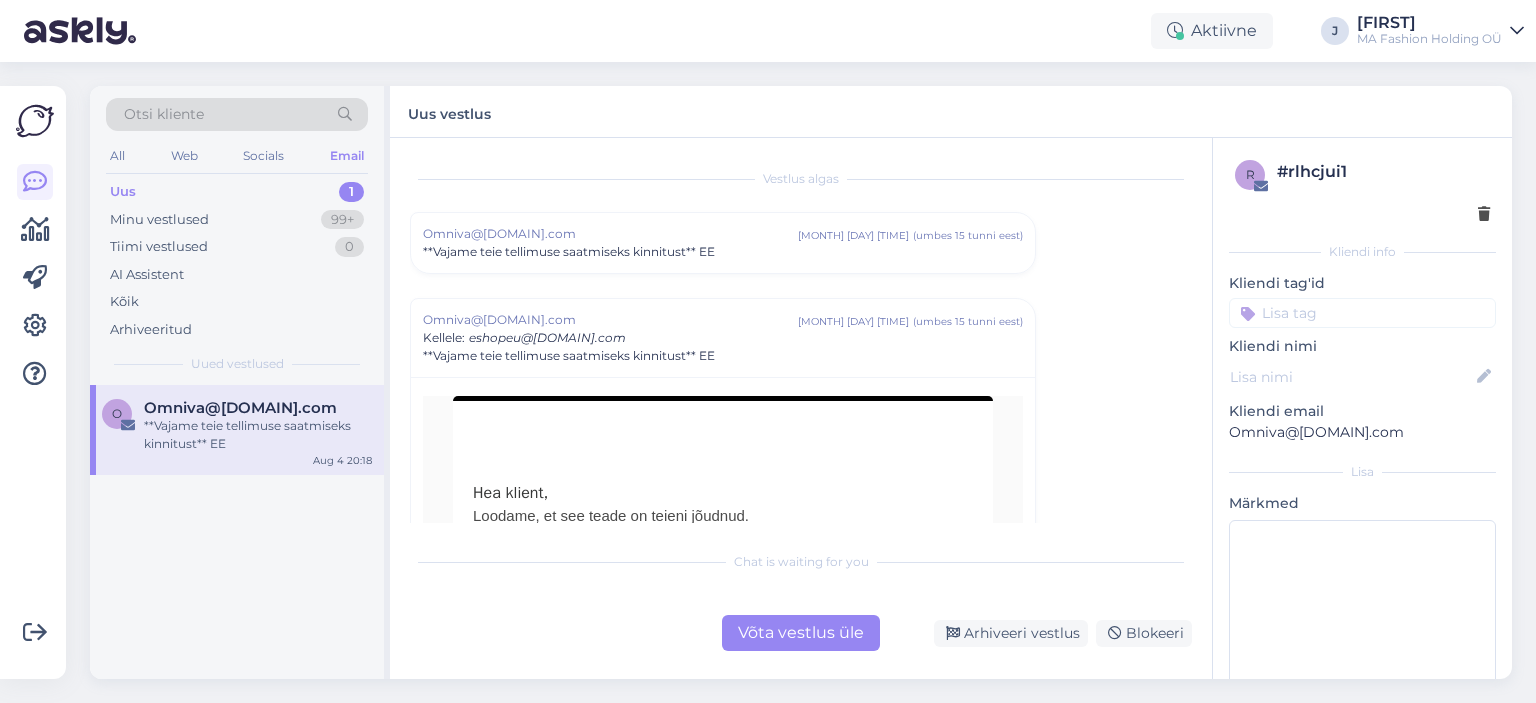click on "Võta vestlus üle" at bounding box center [801, 633] 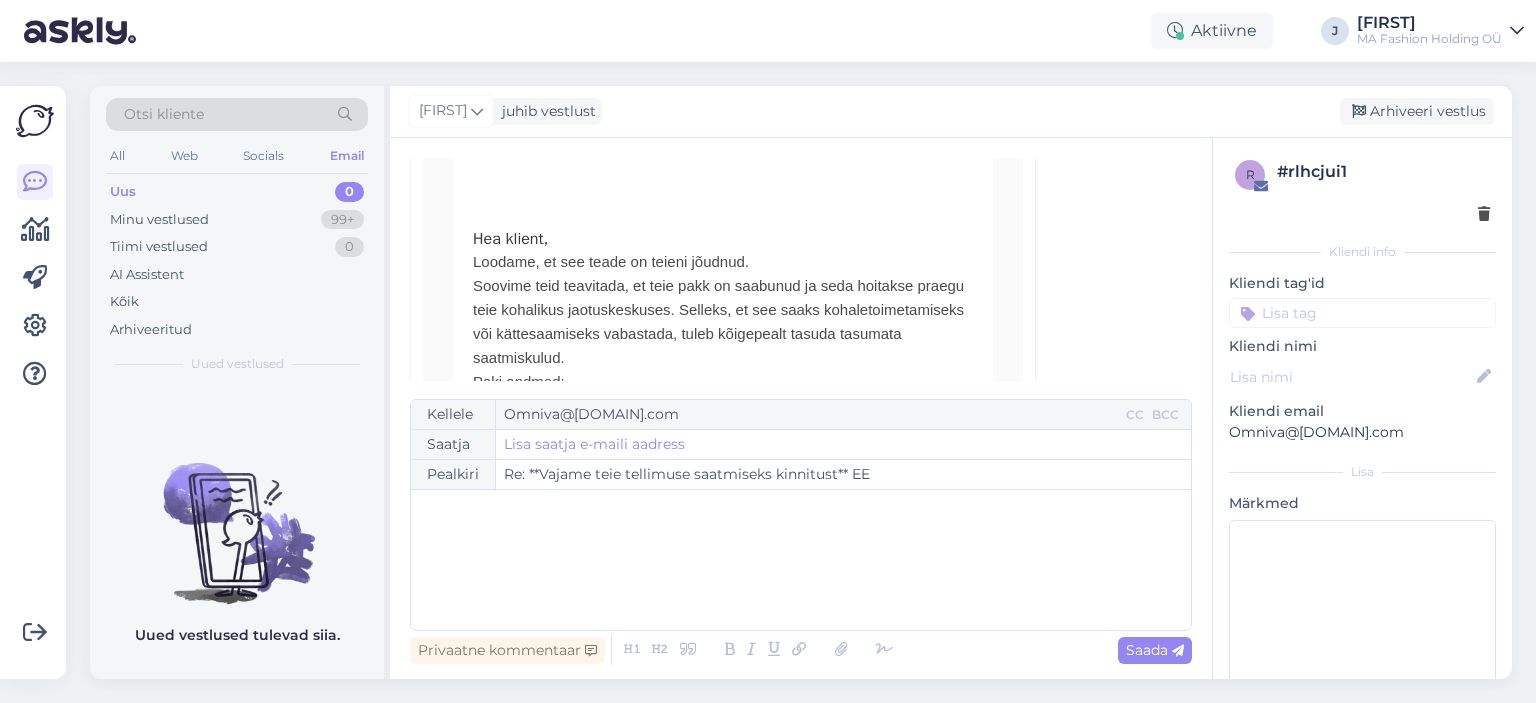 scroll, scrollTop: 340, scrollLeft: 0, axis: vertical 